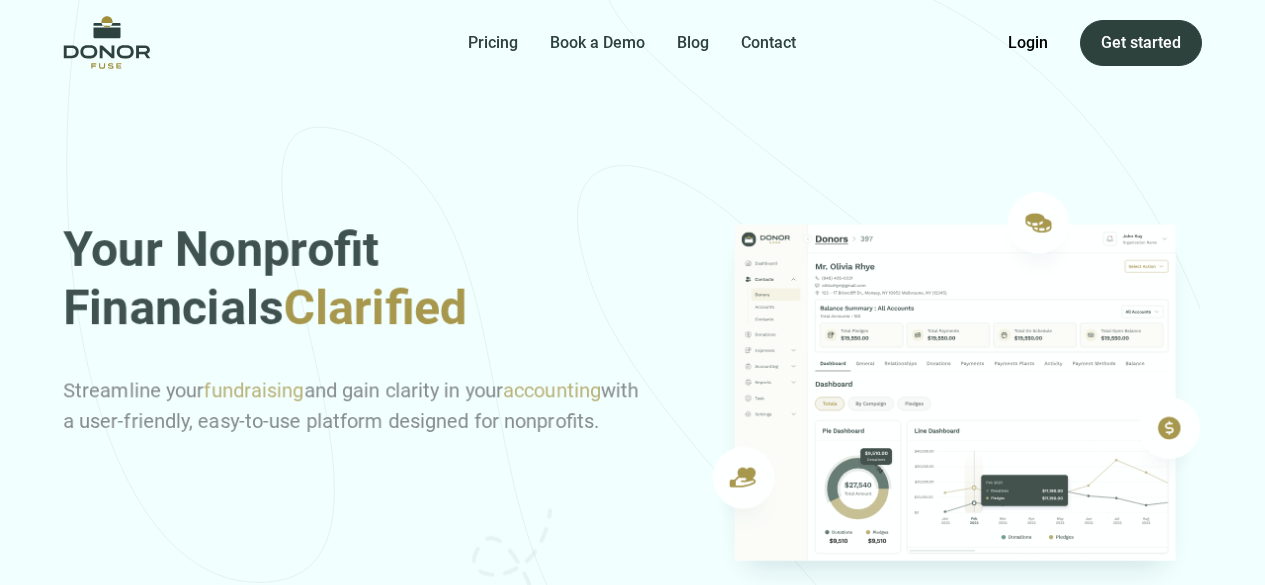scroll, scrollTop: 0, scrollLeft: 0, axis: both 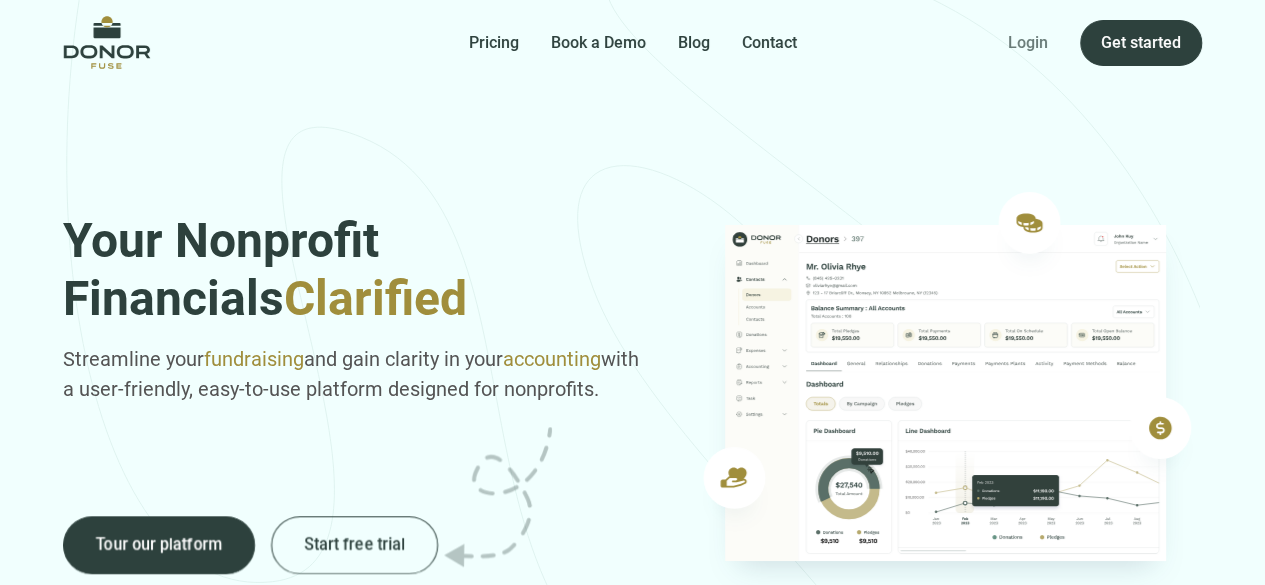 click on "Login" at bounding box center [1028, 43] 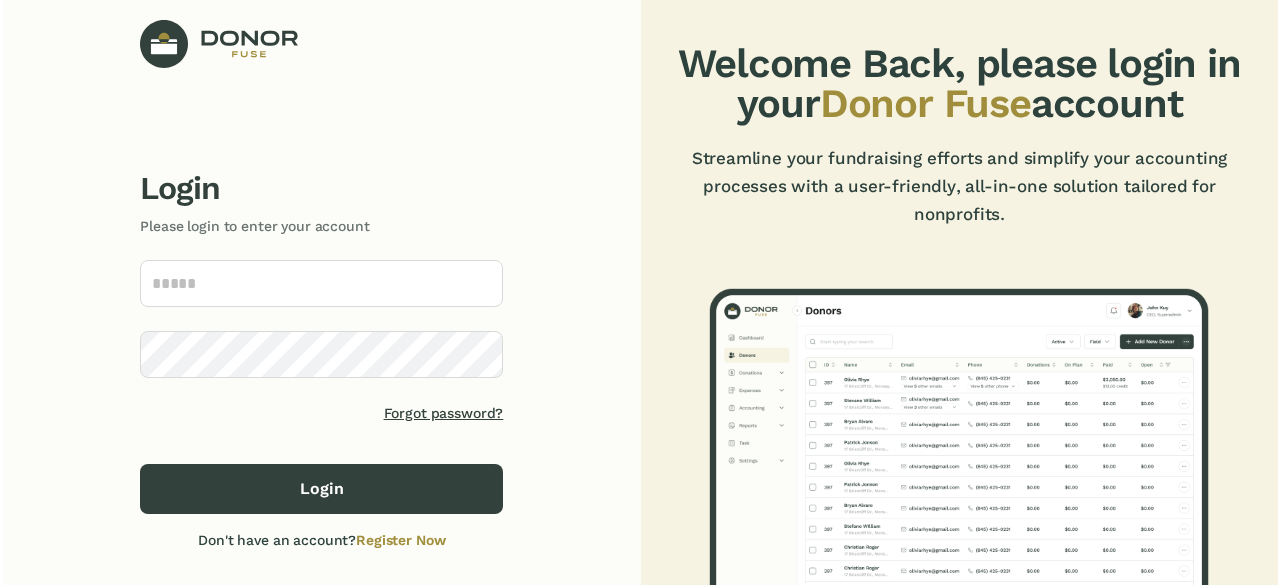scroll, scrollTop: 0, scrollLeft: 0, axis: both 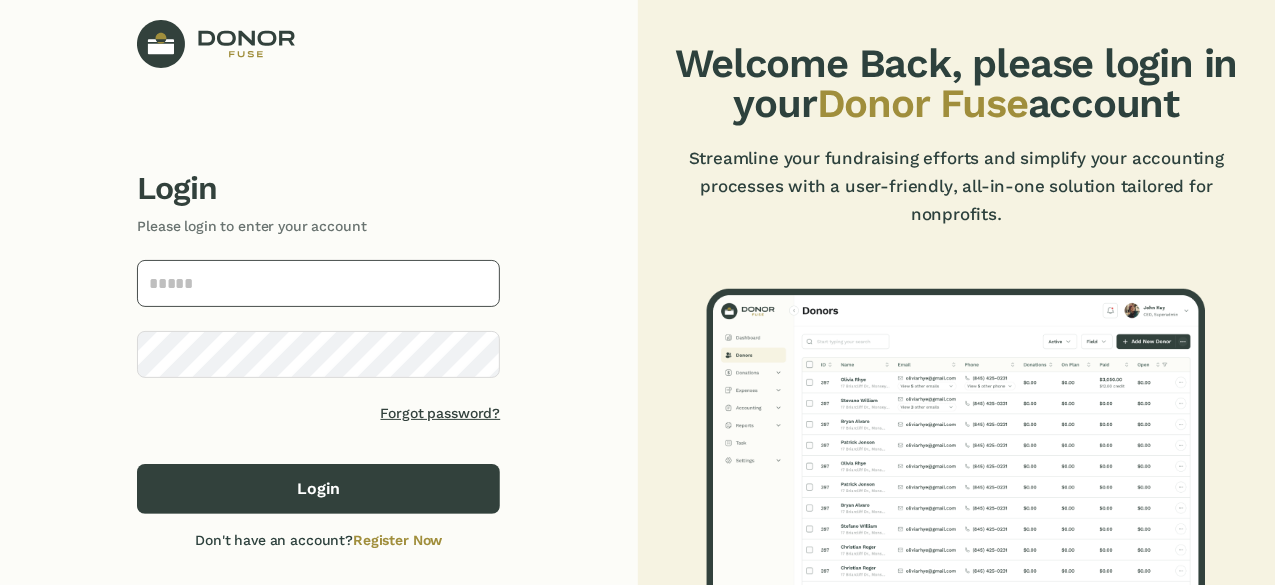 click at bounding box center [318, 283] 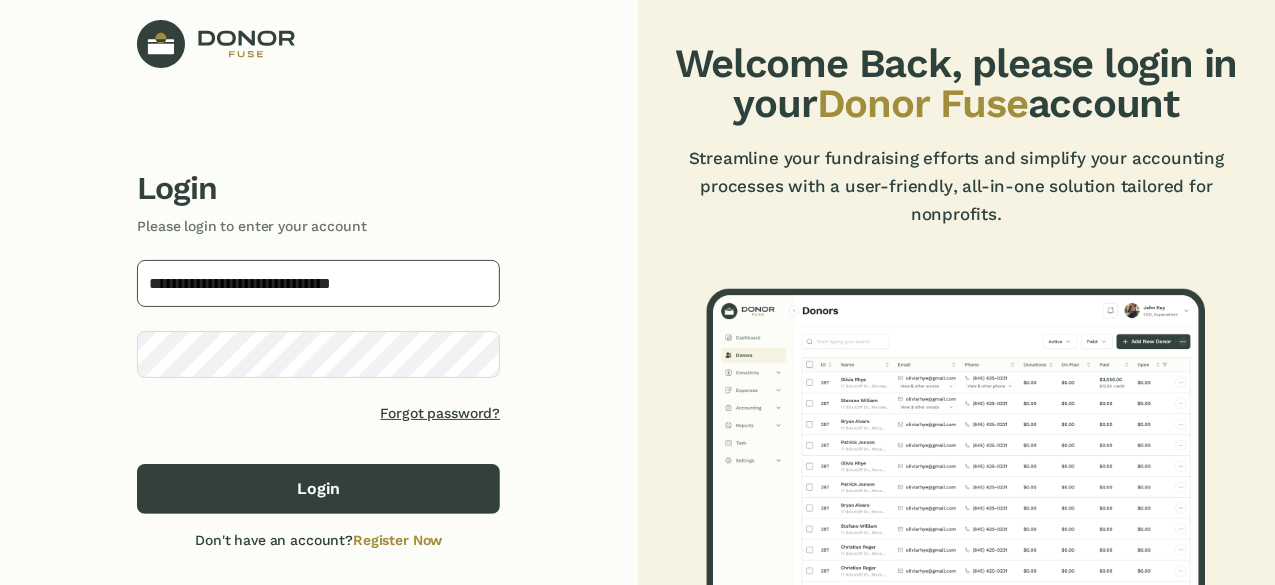 type on "**********" 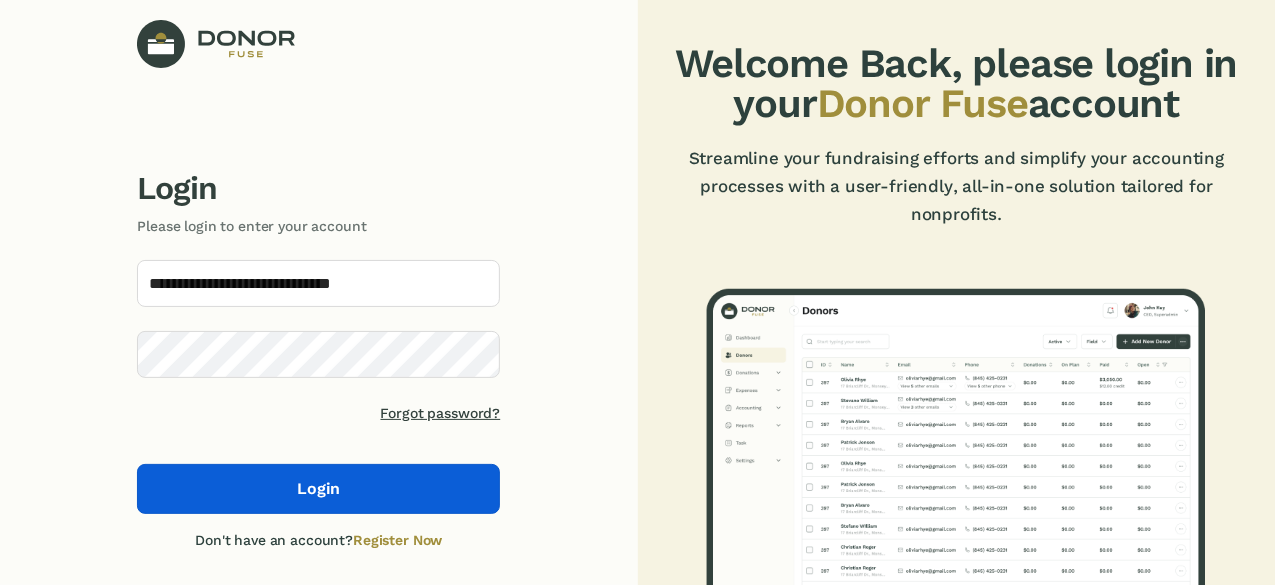 click on "Login" at bounding box center (318, 489) 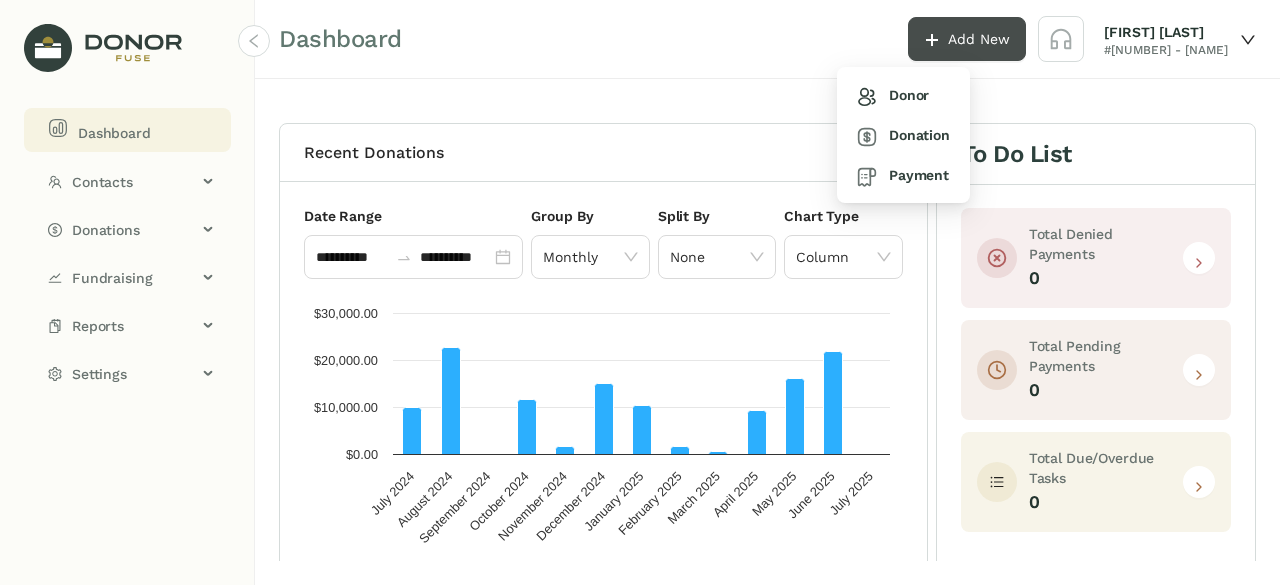 click on "Add New" at bounding box center (979, 39) 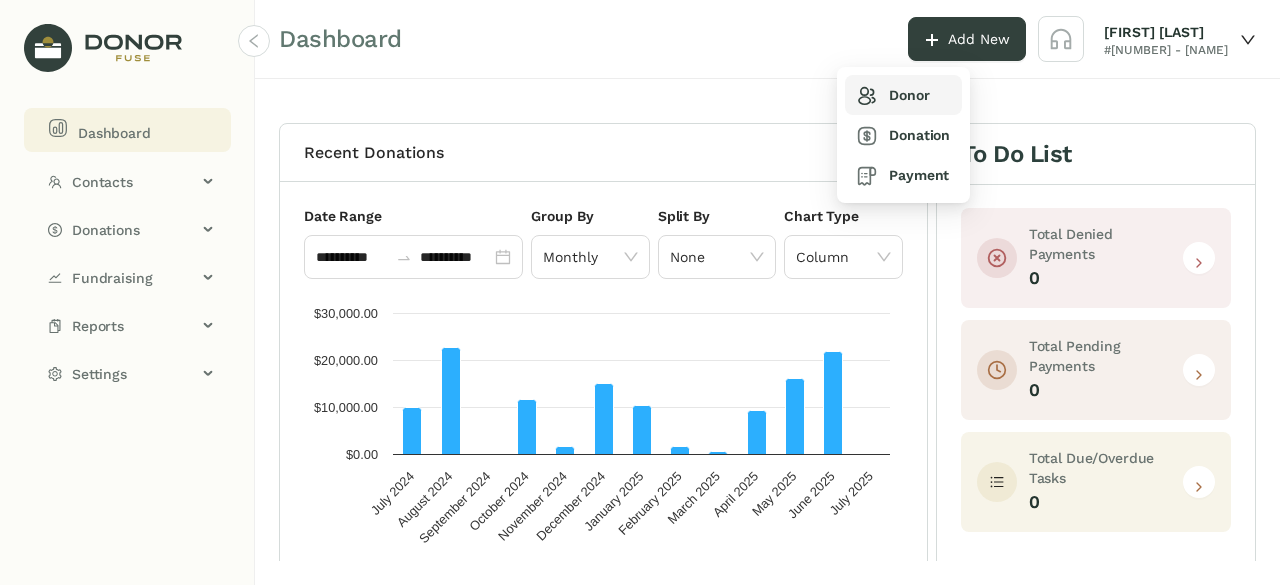 click on "Donor" at bounding box center [893, 95] 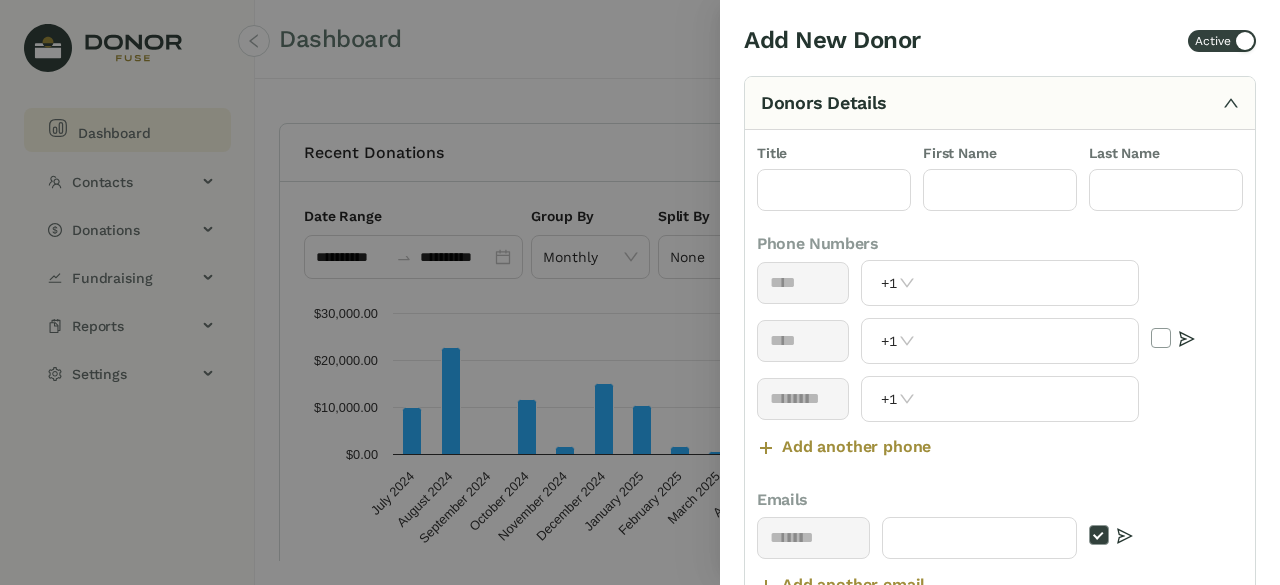 click at bounding box center [640, 292] 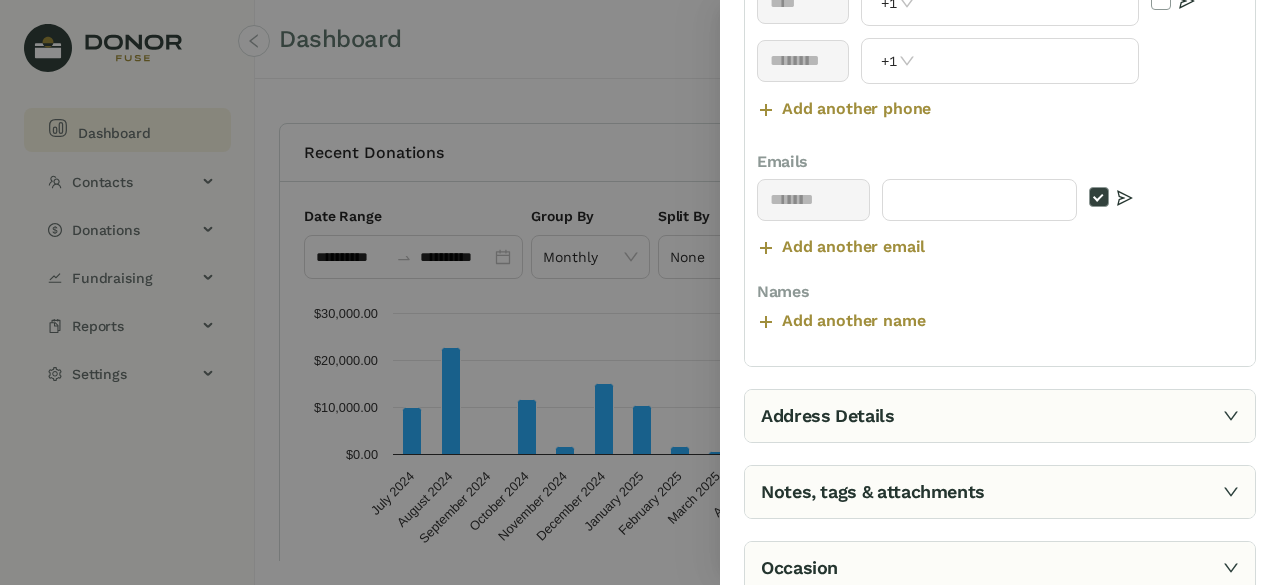 scroll, scrollTop: 461, scrollLeft: 0, axis: vertical 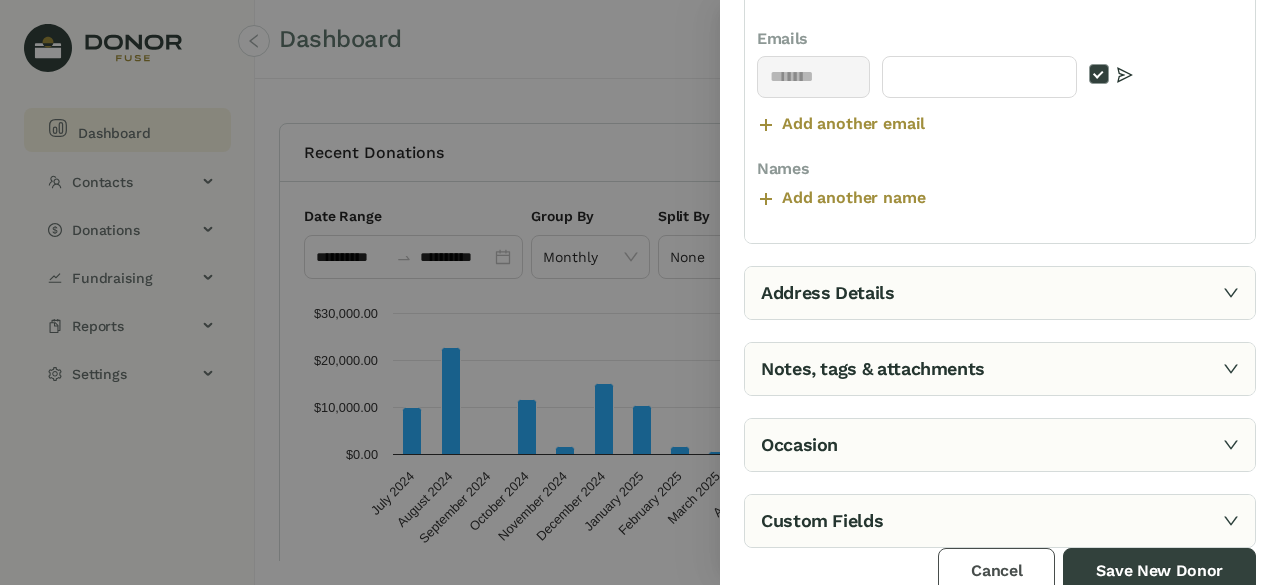 click on "Cancel" at bounding box center [996, 571] 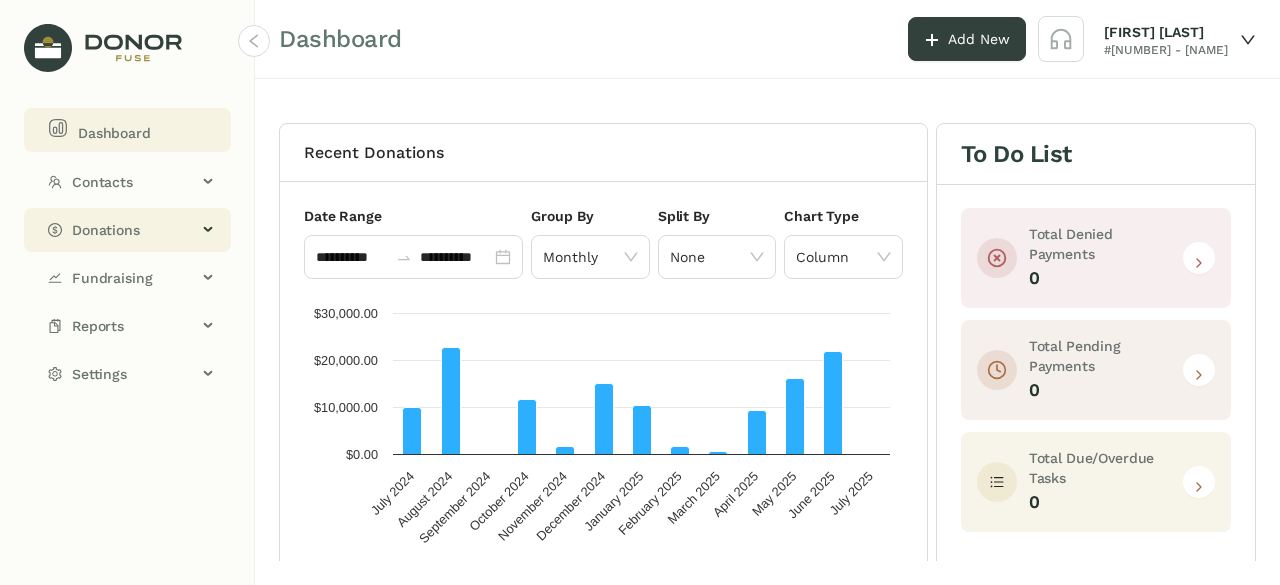 click on "Donations" at bounding box center [134, 230] 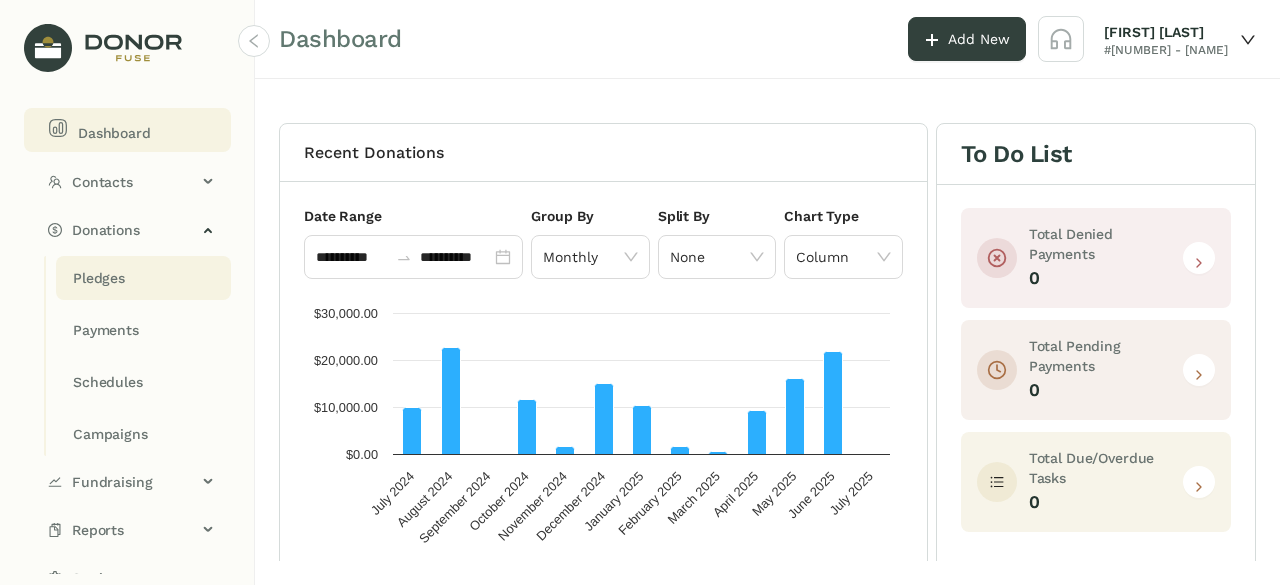 click on "Pledges" at bounding box center (99, 278) 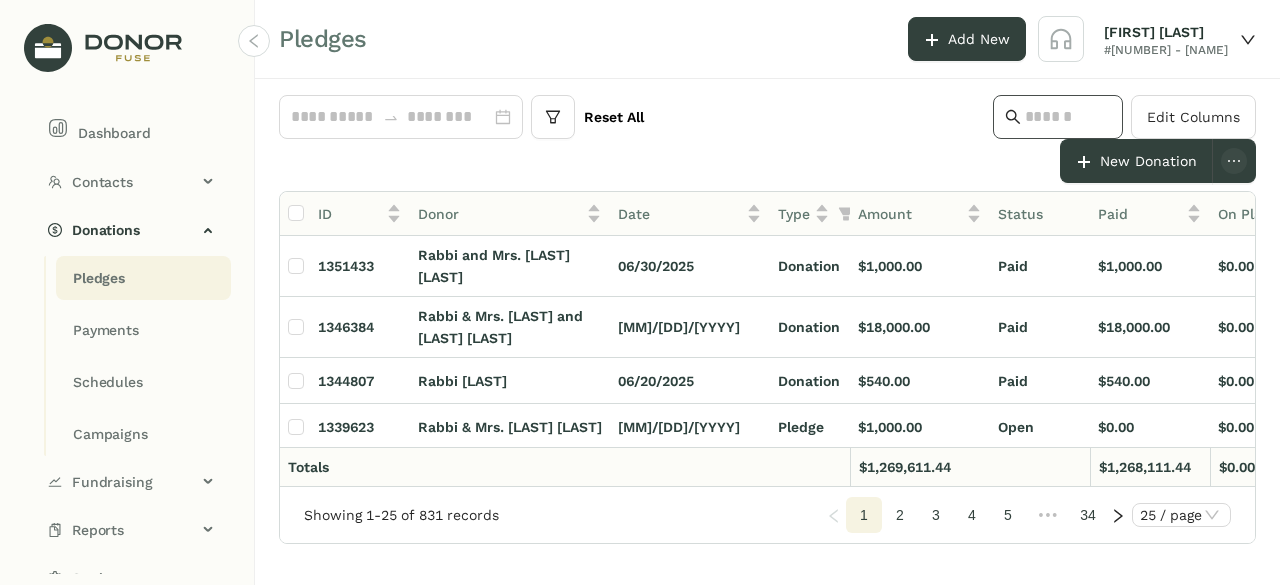 click at bounding box center (1068, 117) 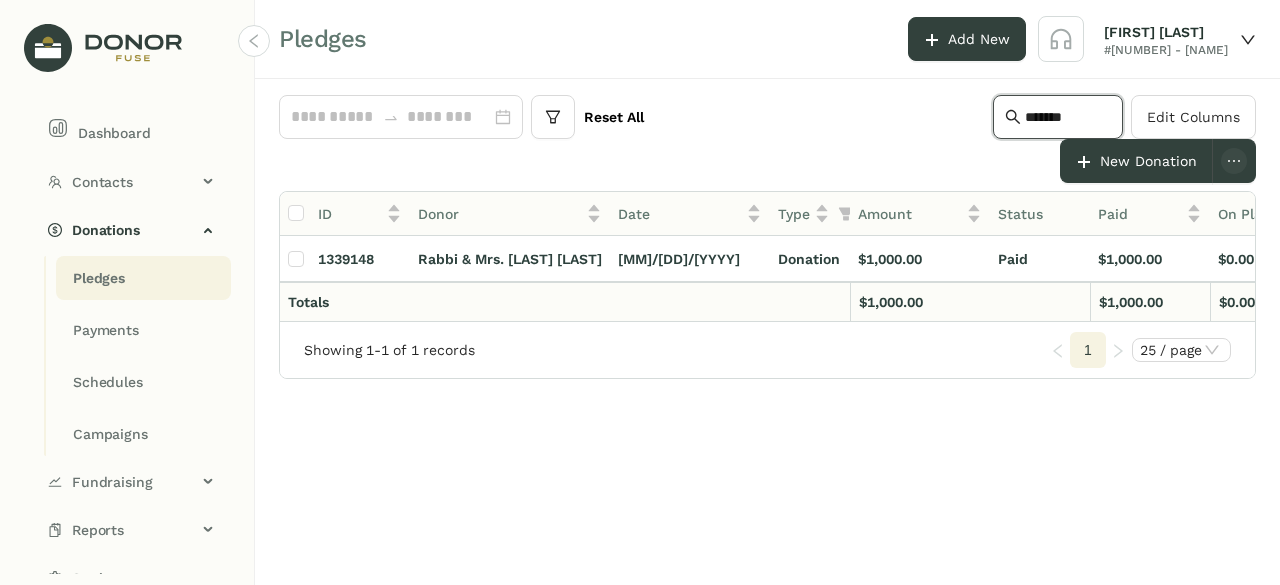 type on "*******" 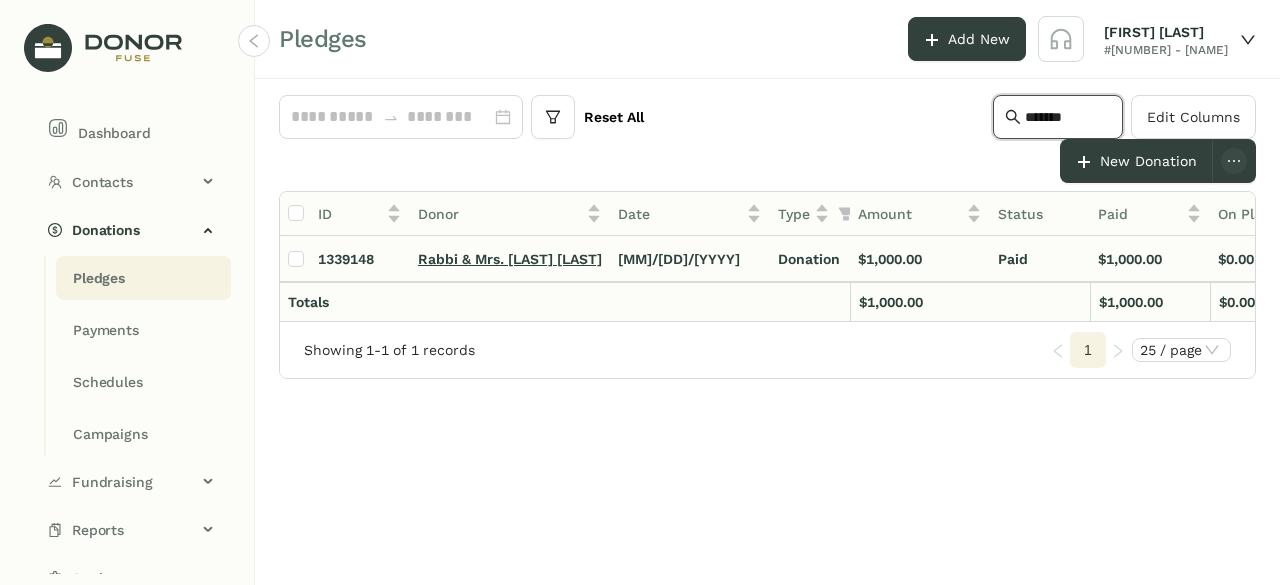 click on "Rabbi & Mrs. [LAST] [LAST]" at bounding box center (510, 259) 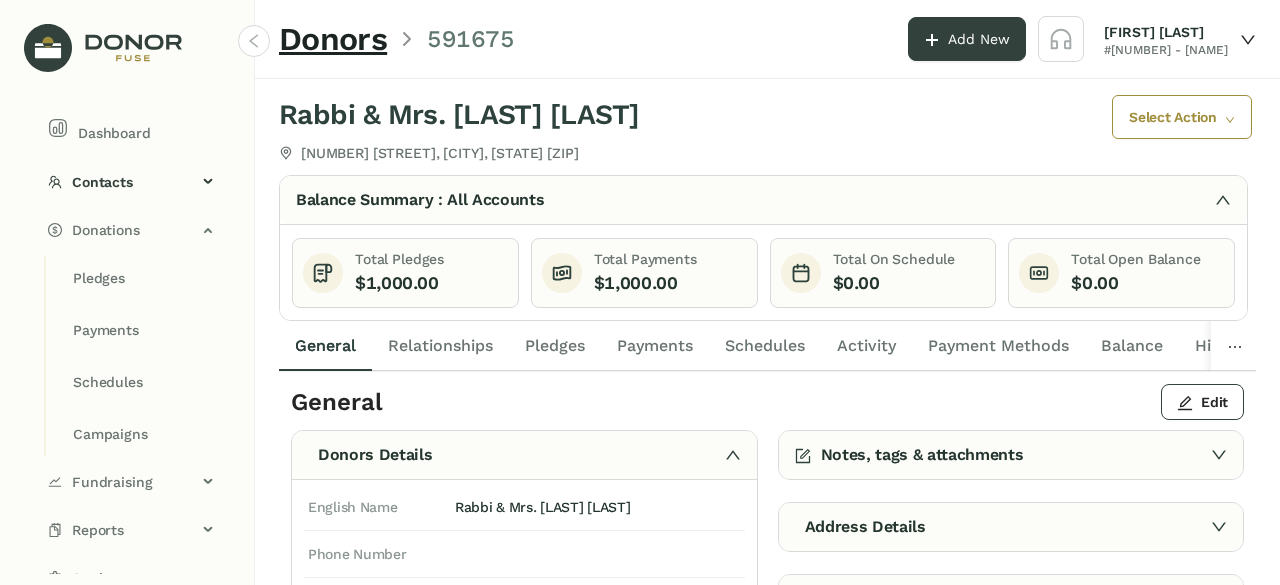 scroll, scrollTop: 138, scrollLeft: 0, axis: vertical 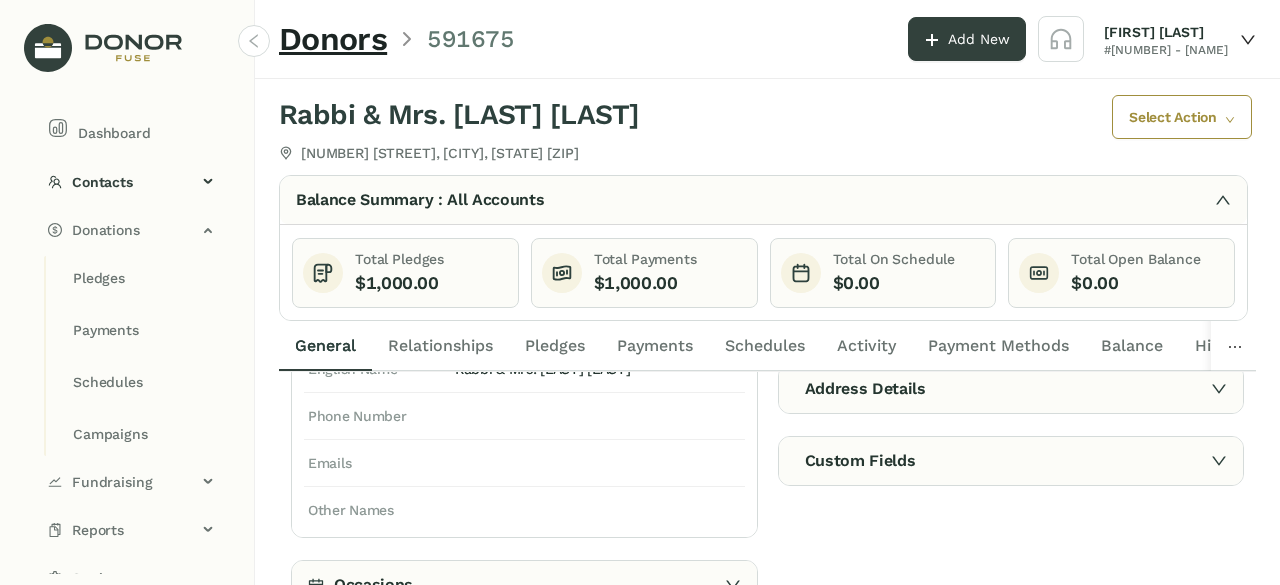 click on "Address Details" at bounding box center (1011, 389) 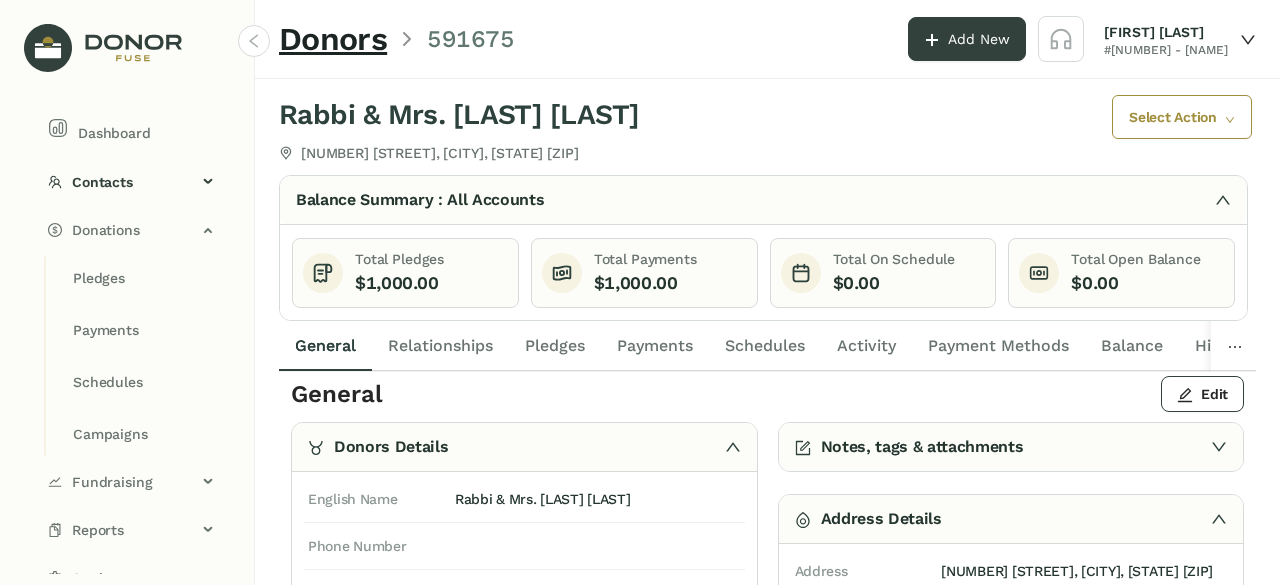 scroll, scrollTop: 0, scrollLeft: 0, axis: both 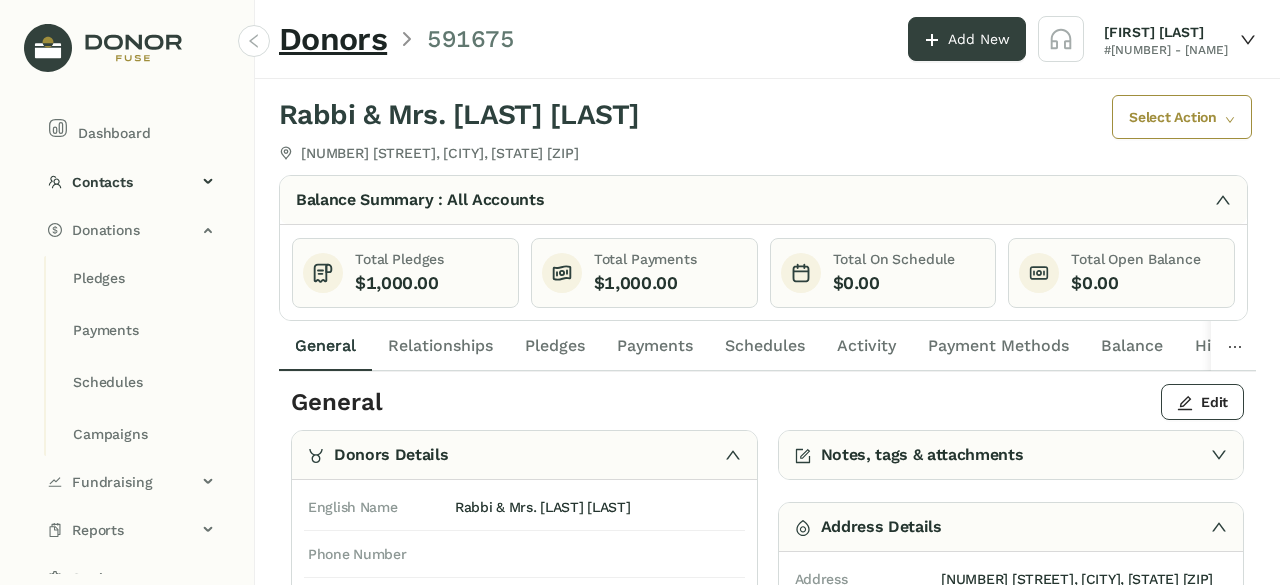 click on "Select Action" at bounding box center [1172, 117] 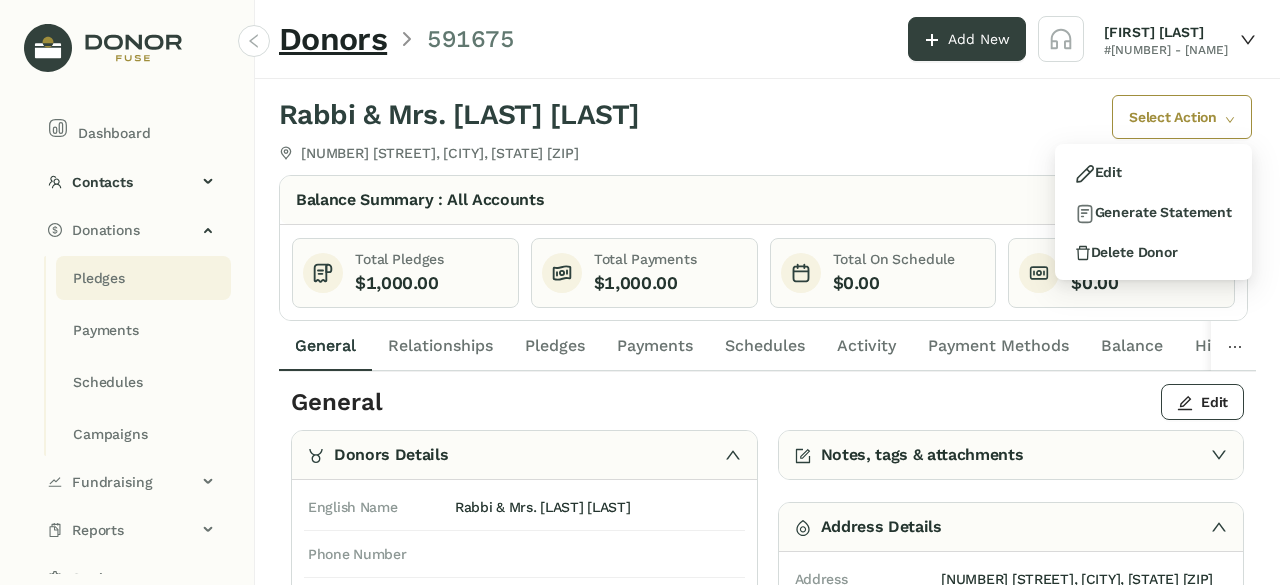 click on "Pledges" at bounding box center (99, 278) 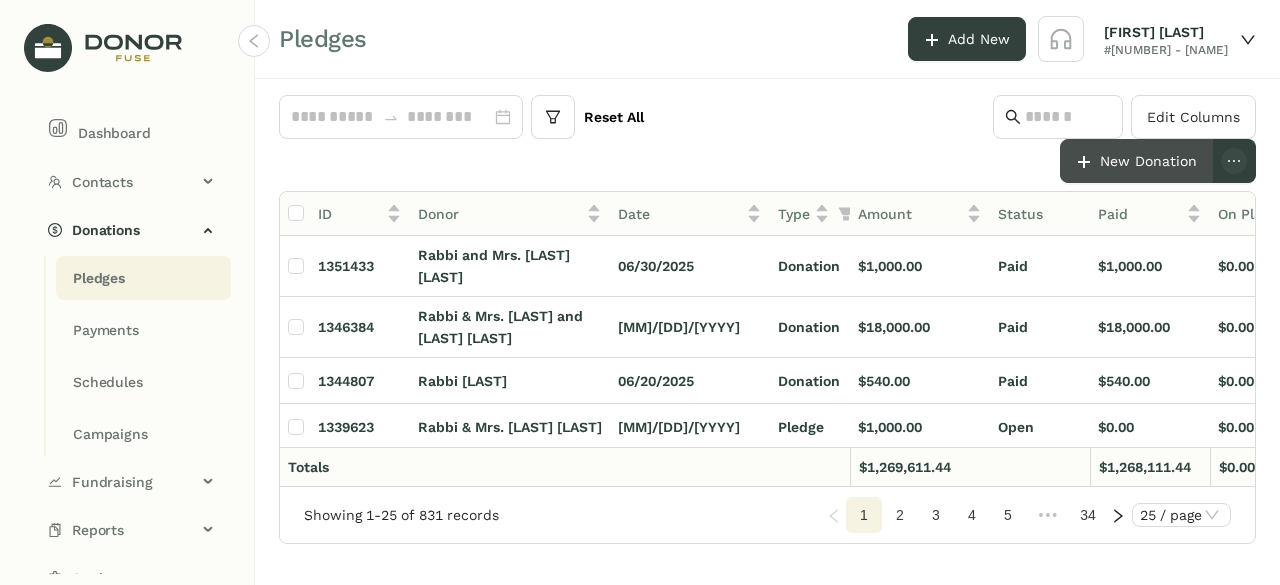 click on "New Donation" at bounding box center (1148, 161) 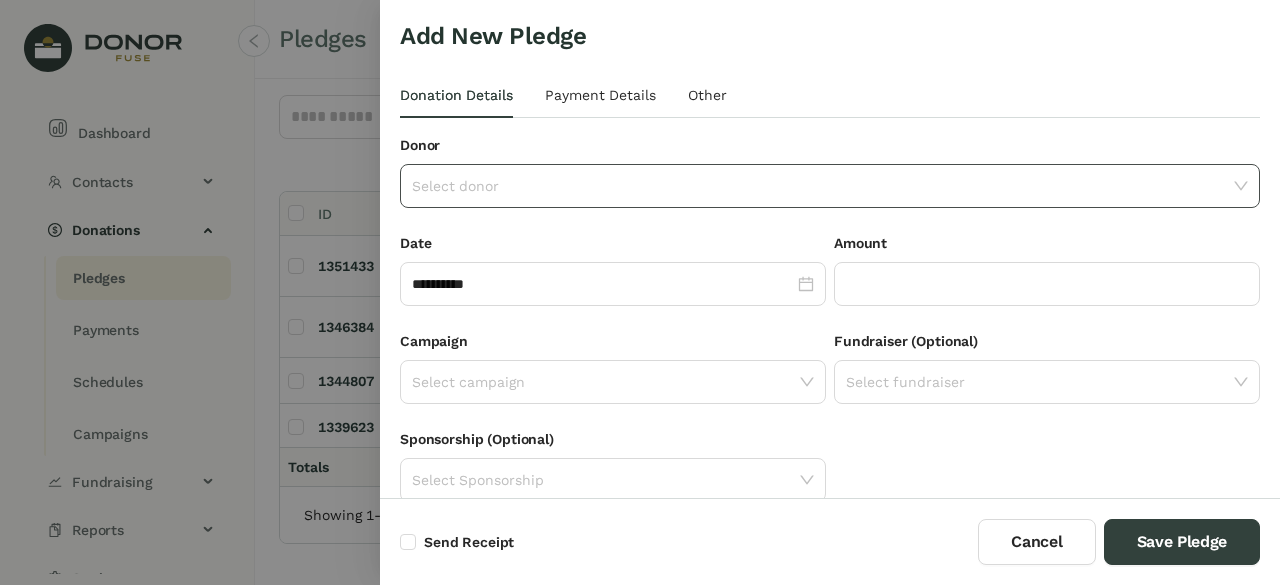 click at bounding box center (823, 186) 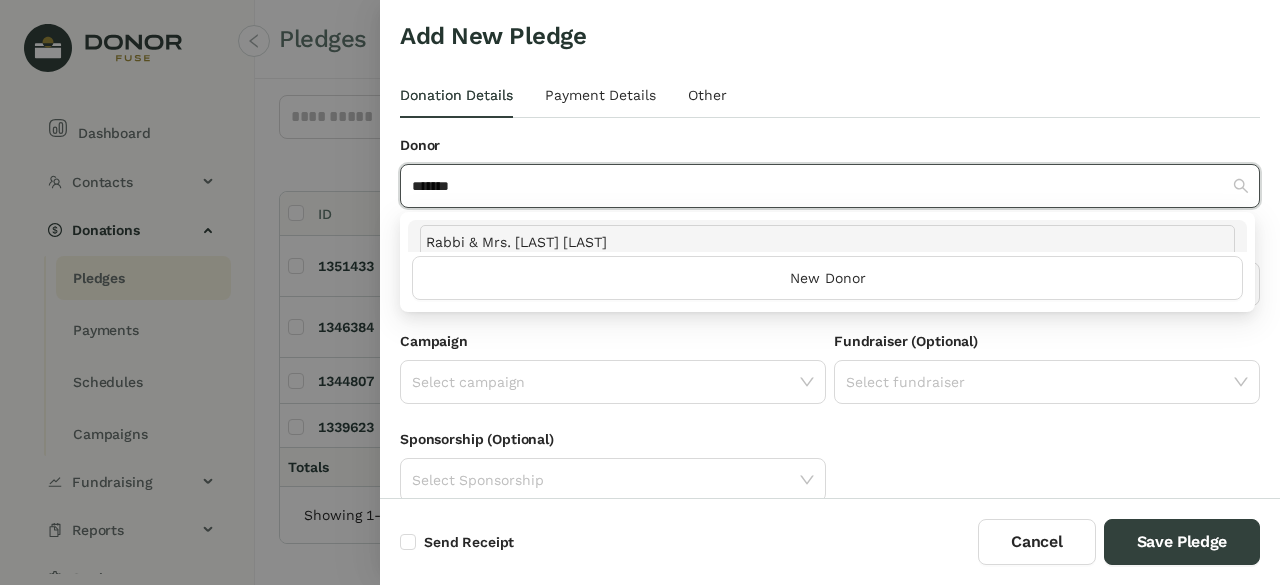 type on "*******" 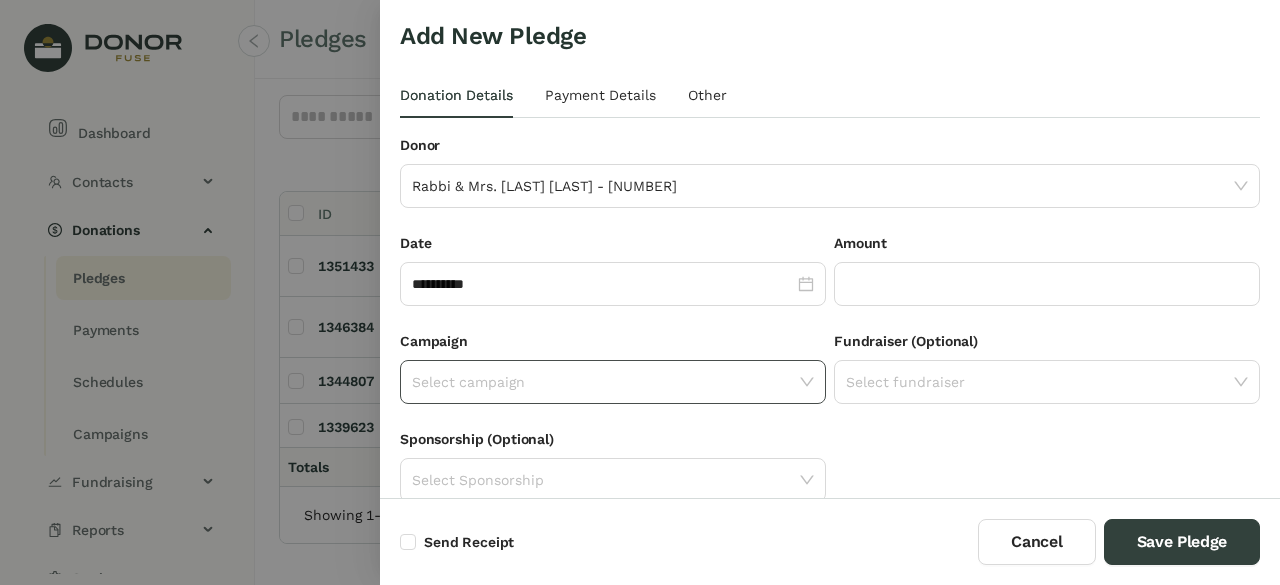 click at bounding box center [606, 382] 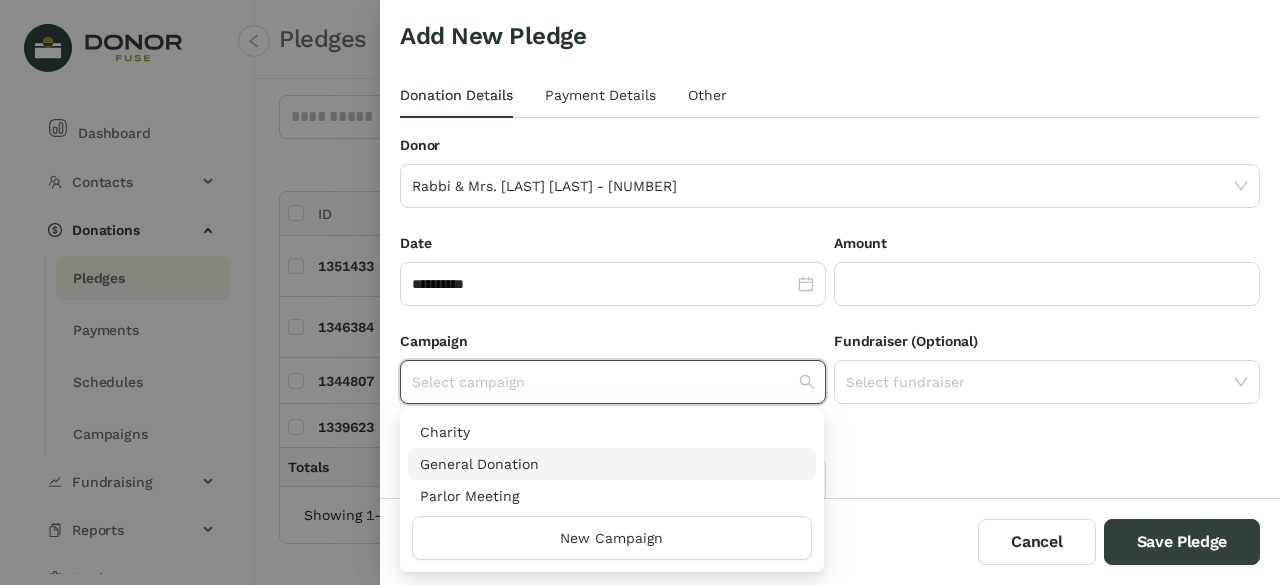 click on "General Donation" at bounding box center (612, 464) 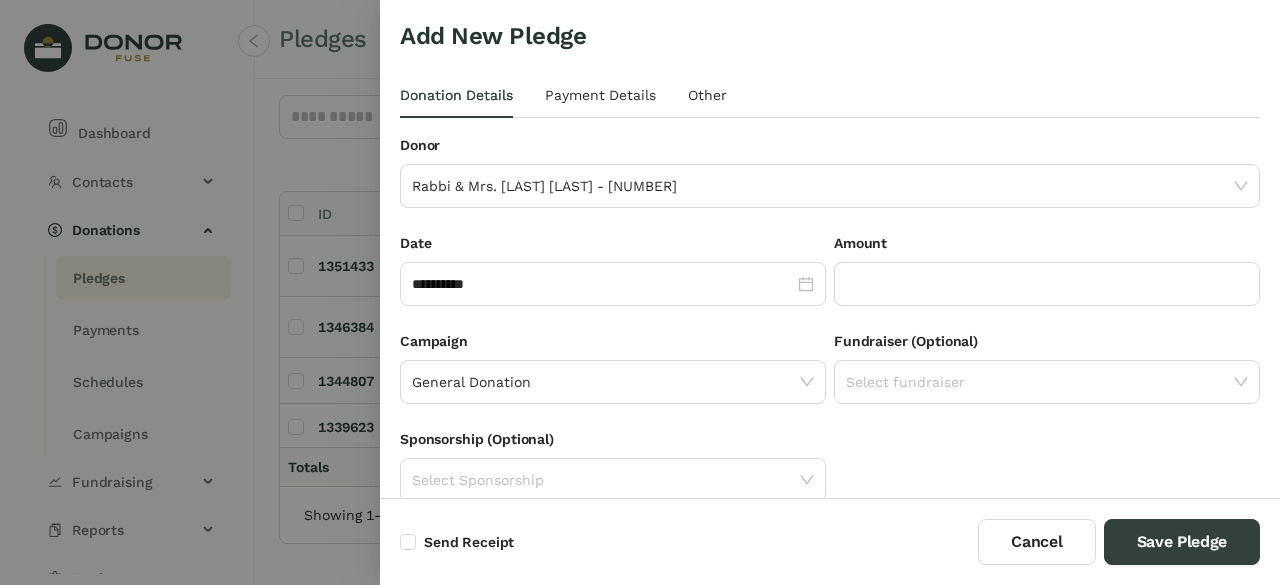 scroll, scrollTop: 200, scrollLeft: 0, axis: vertical 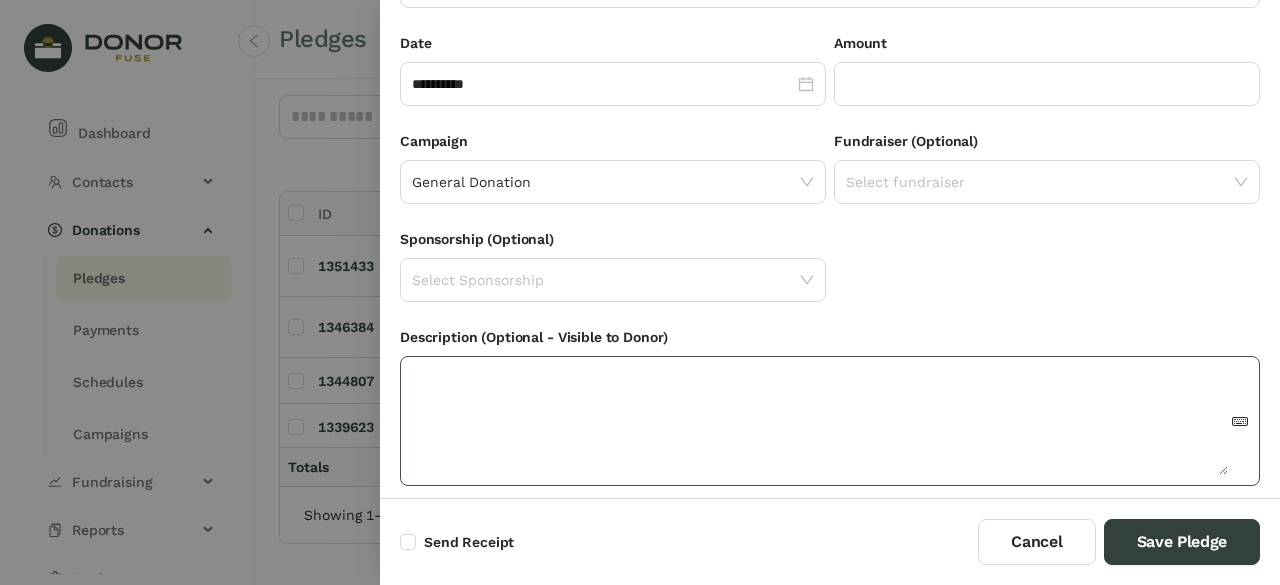 click at bounding box center [820, 421] 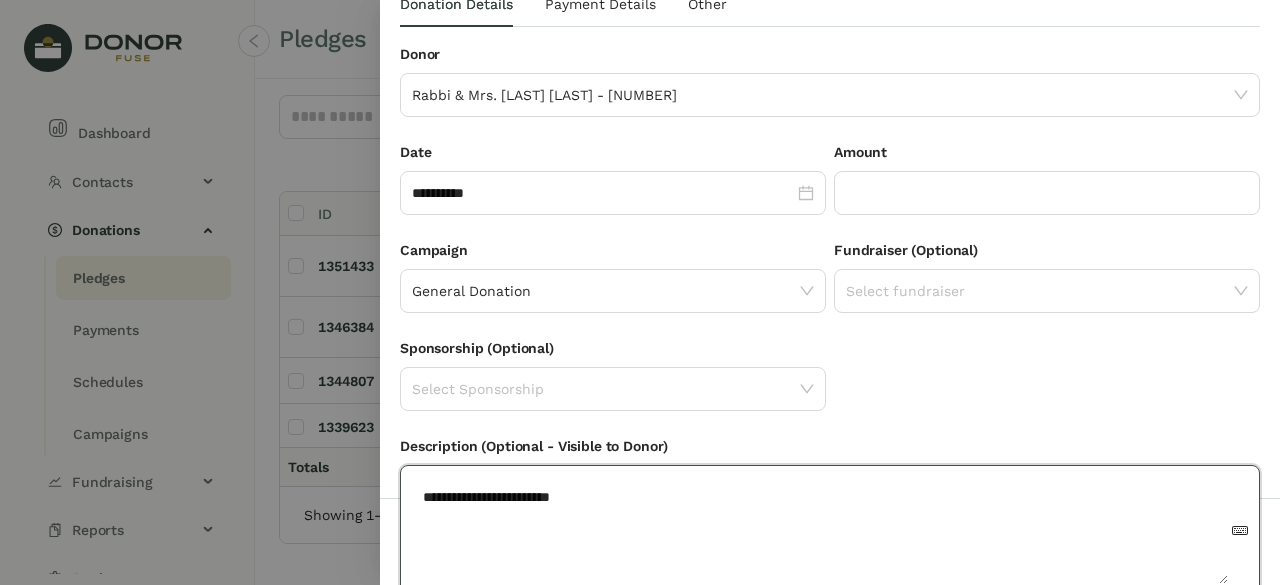 scroll, scrollTop: 0, scrollLeft: 0, axis: both 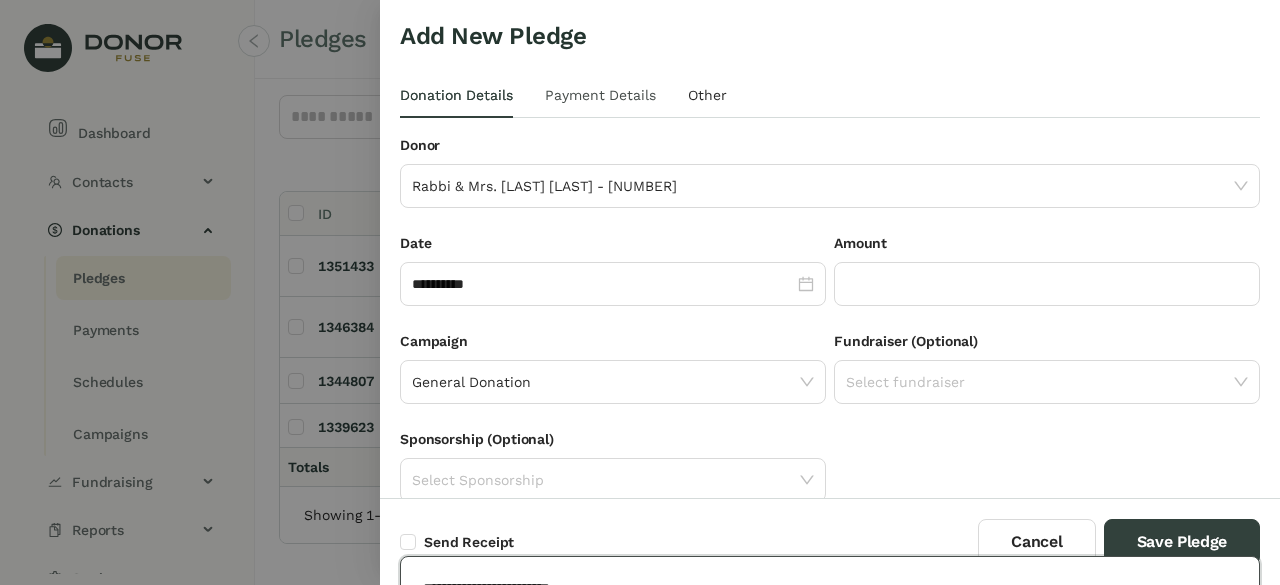 type on "**********" 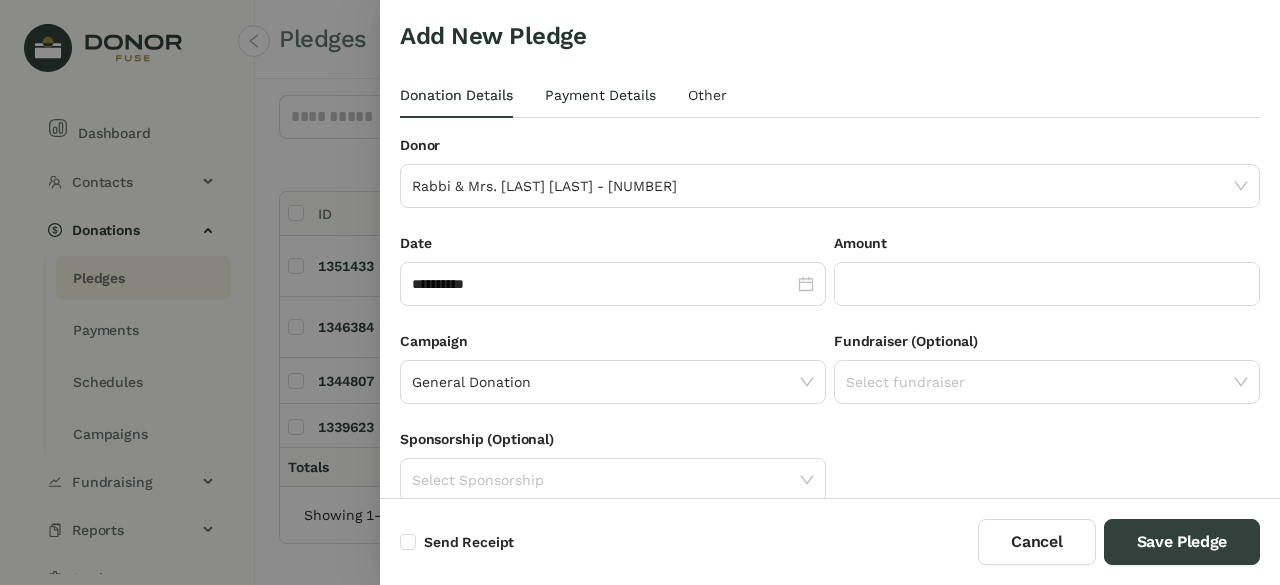 click on "Payment Details" at bounding box center (600, 95) 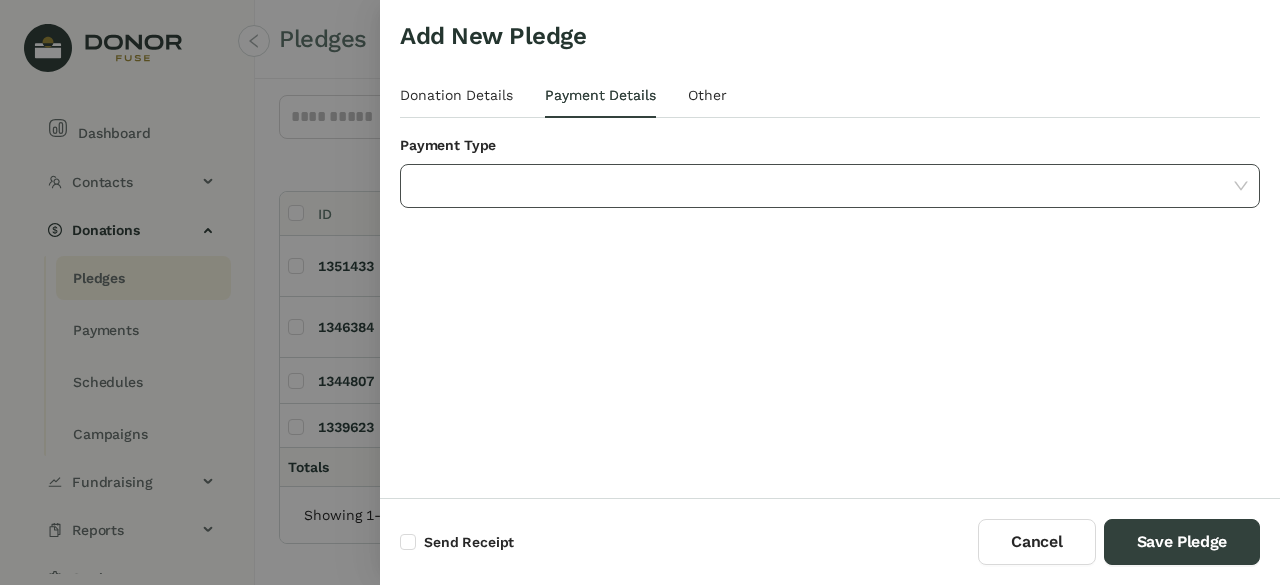 click at bounding box center (823, 186) 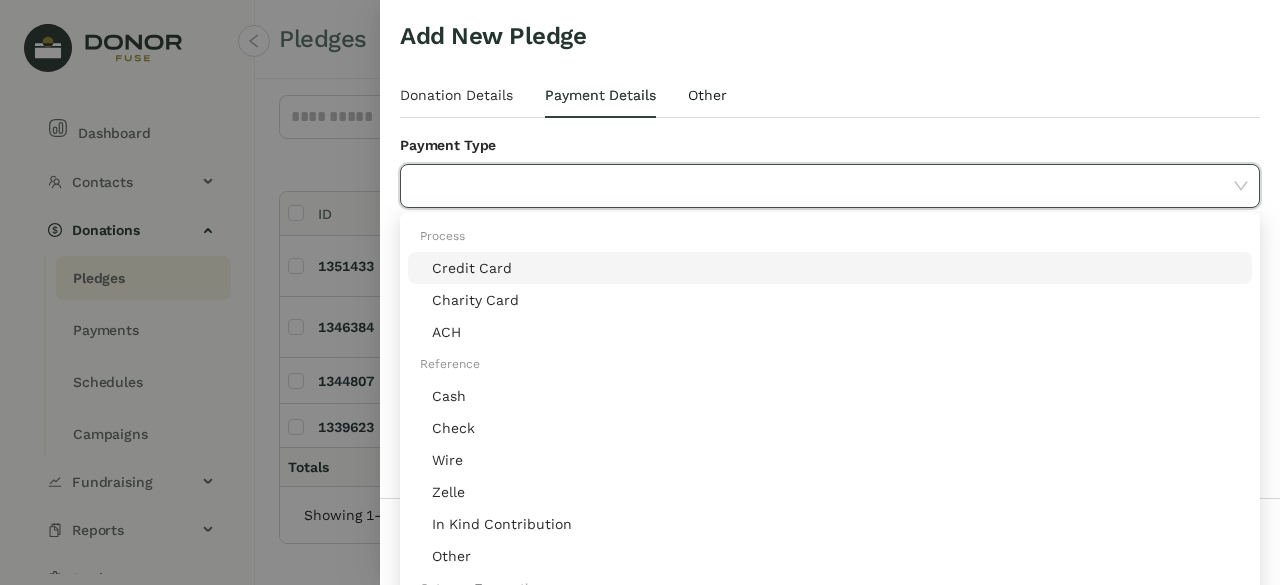 click on "Other" at bounding box center (456, 95) 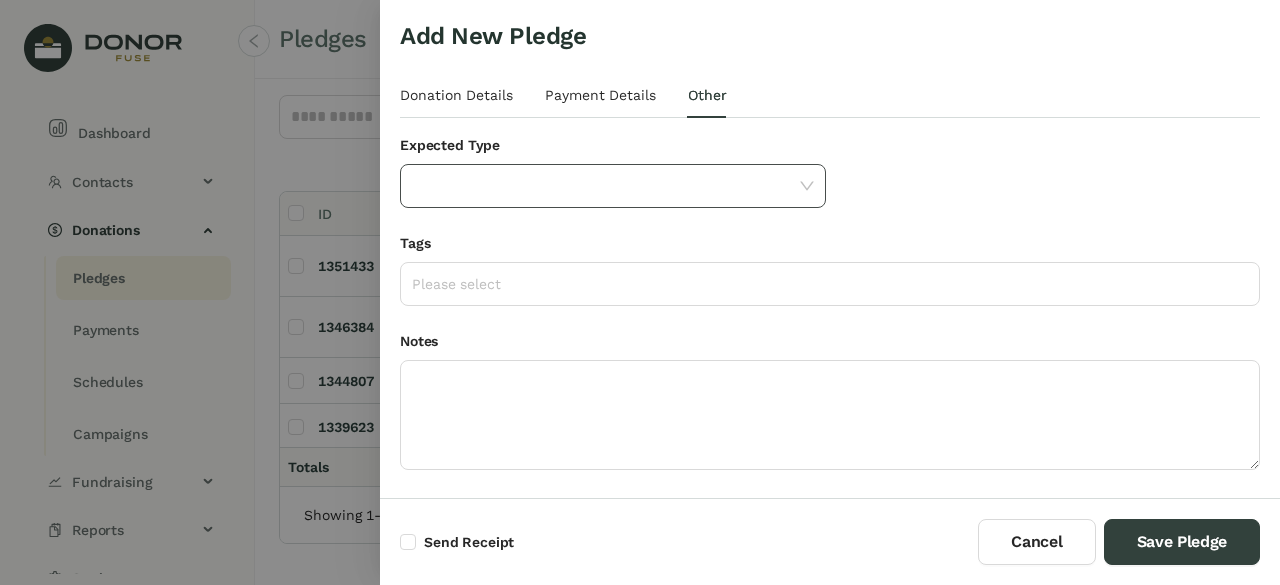 click at bounding box center [606, 186] 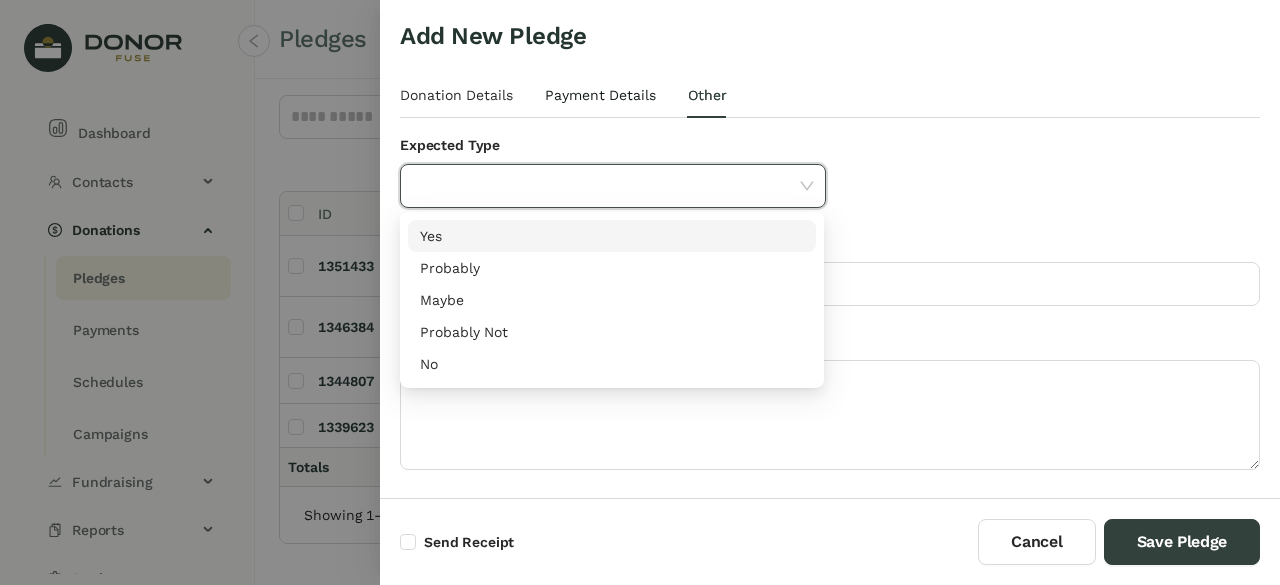 click on "Payment Details" at bounding box center (456, 95) 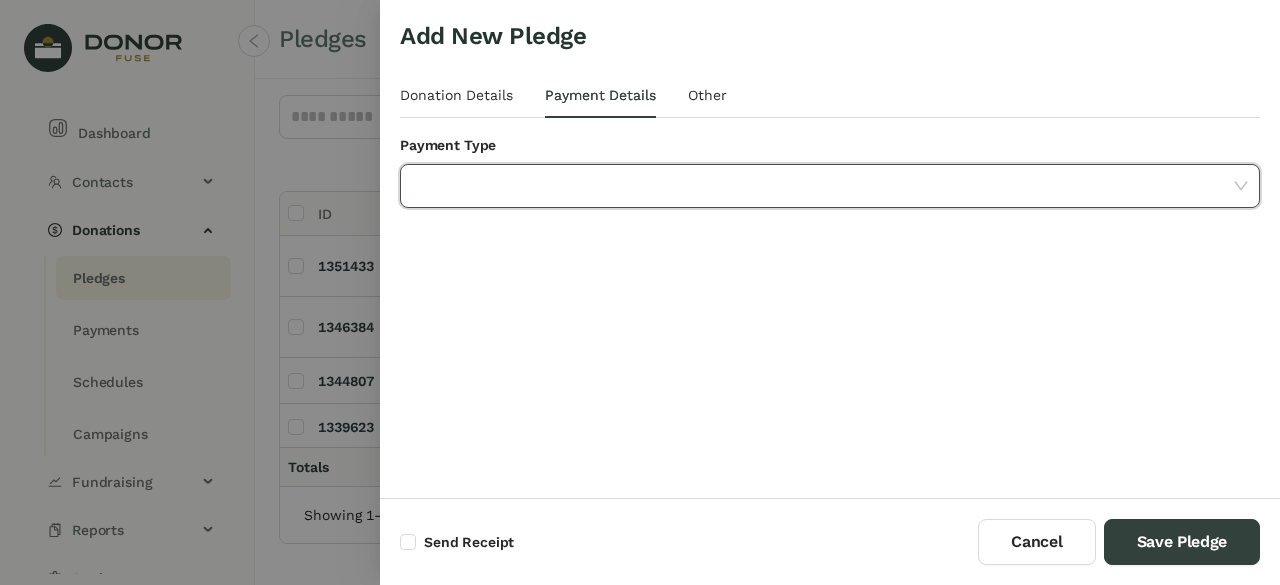 click at bounding box center [823, 186] 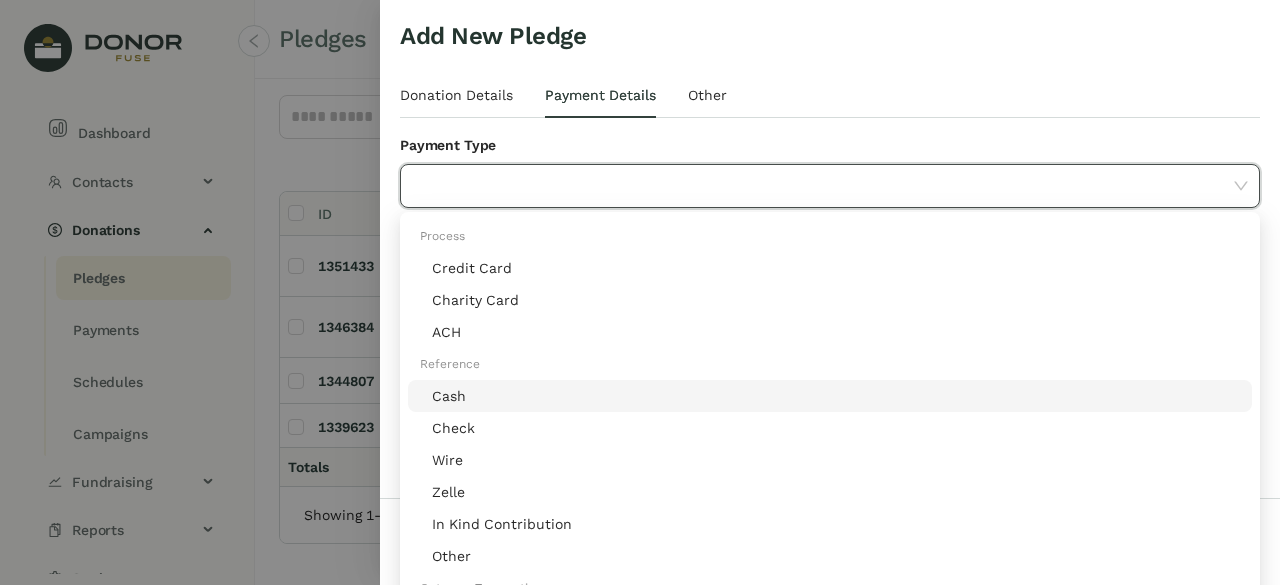 click on "Cash" at bounding box center (836, 396) 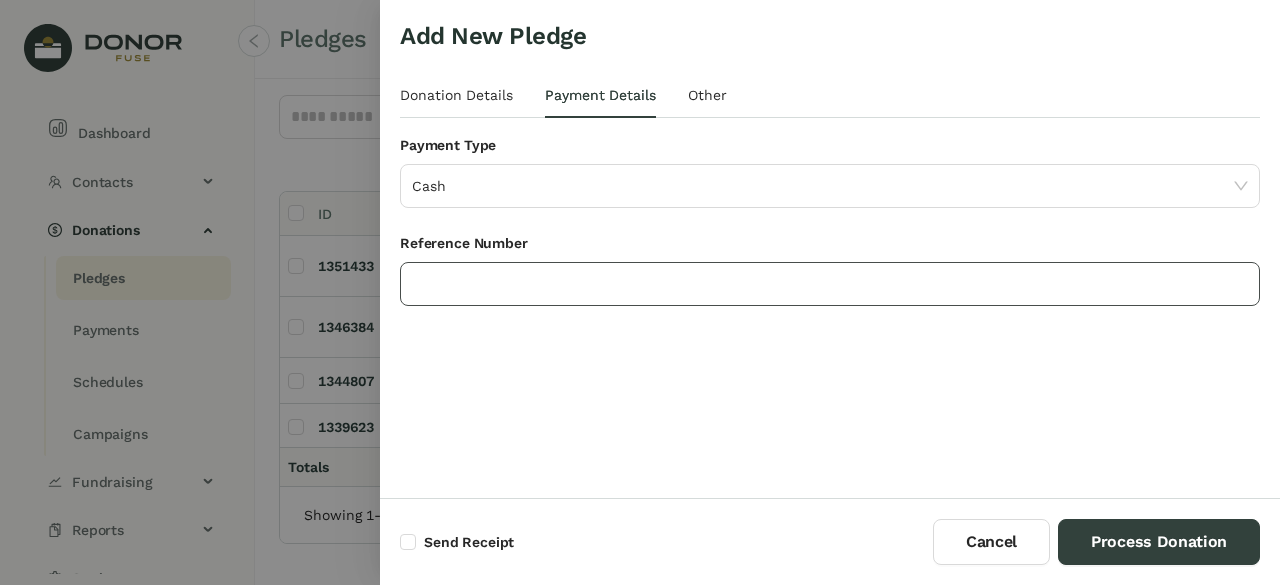 click at bounding box center [830, 284] 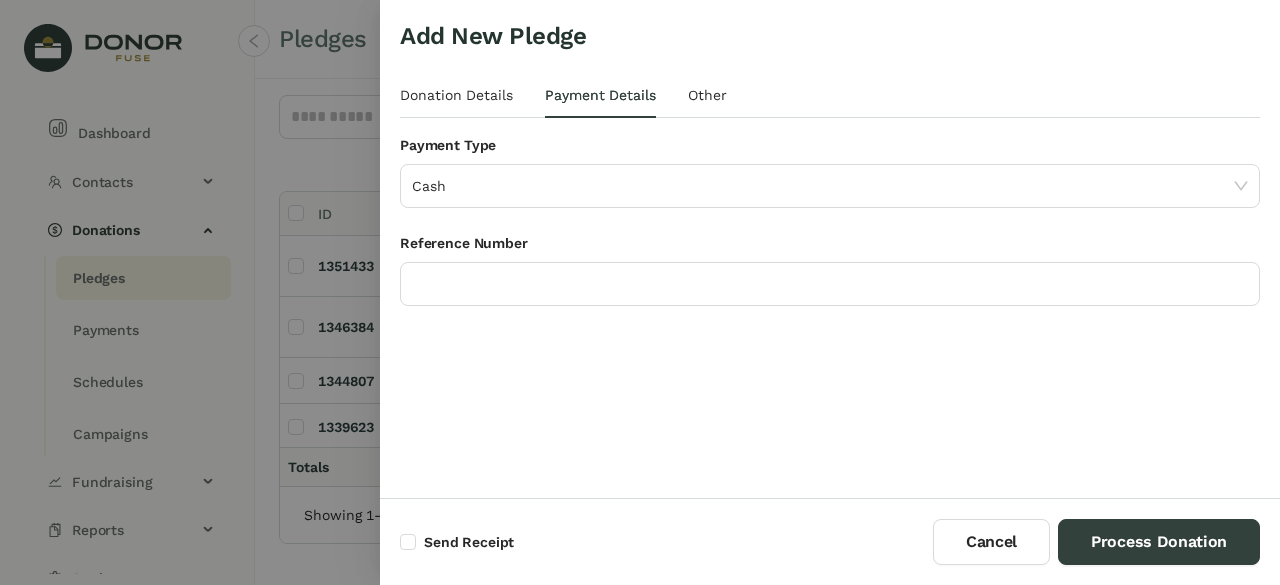 click on "**********" at bounding box center (830, 249) 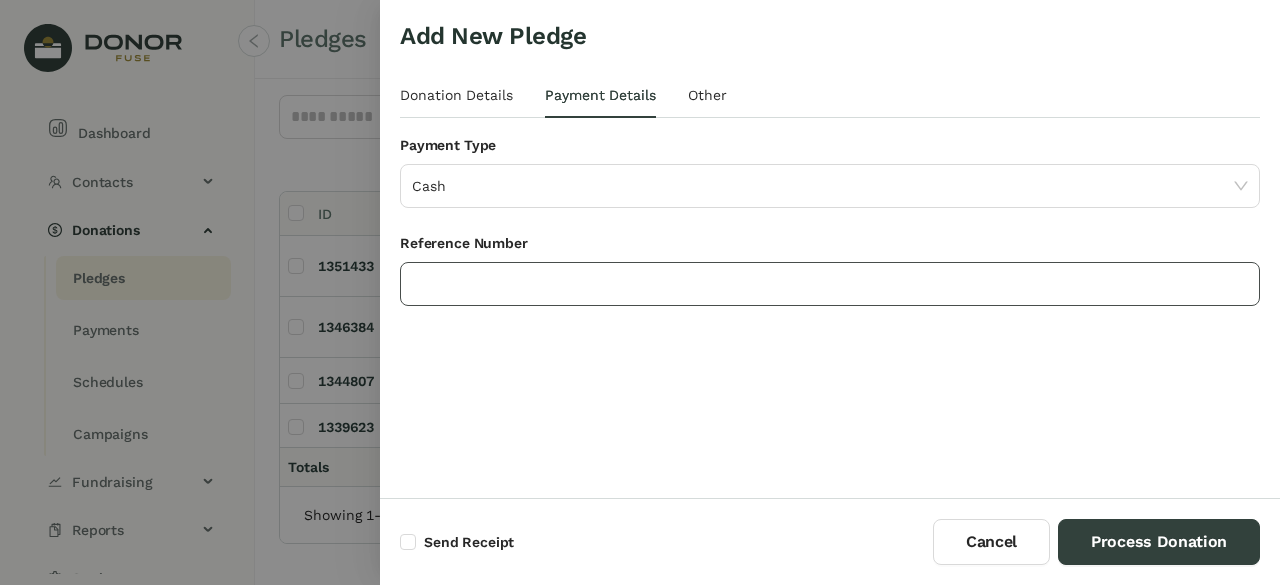 click at bounding box center [830, 284] 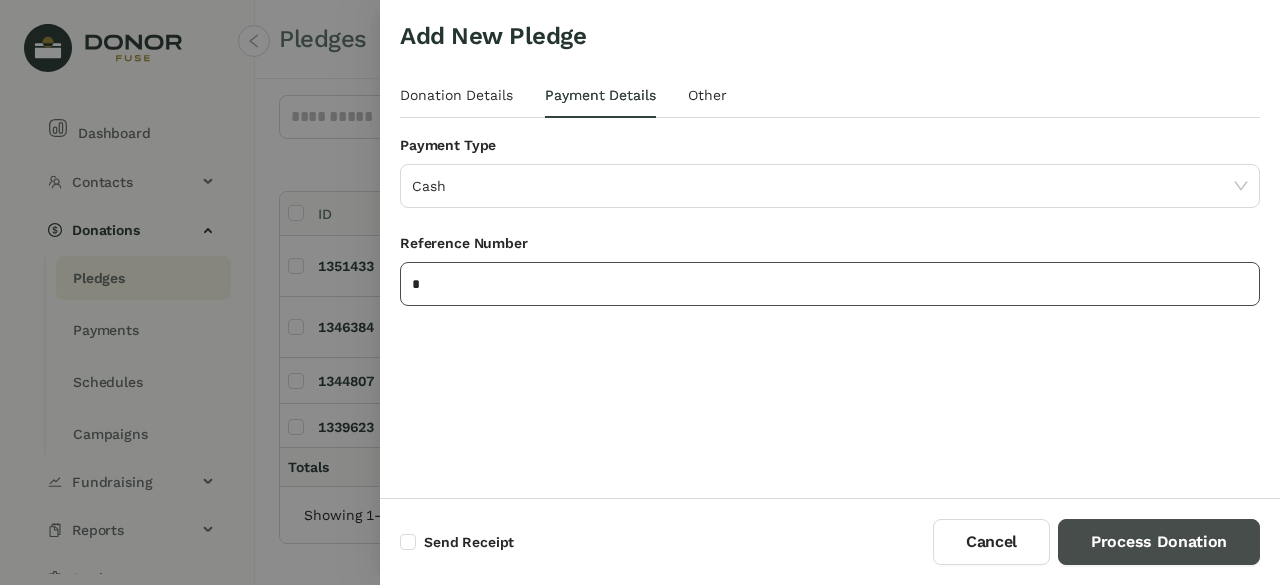 type on "*" 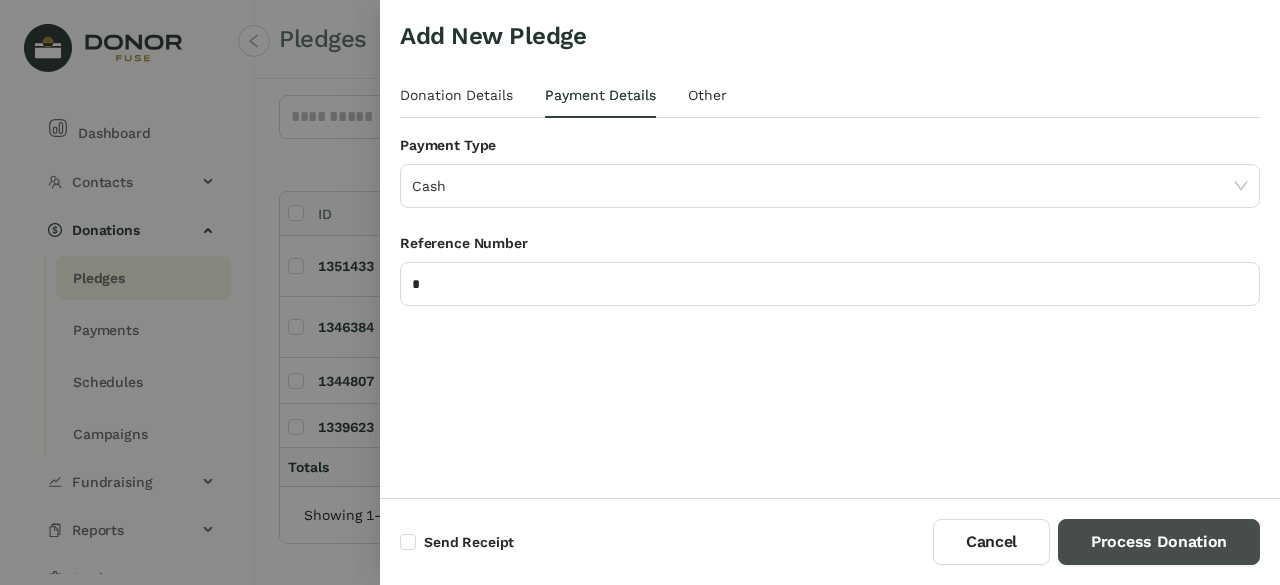 click on "Process Donation" at bounding box center [1159, 542] 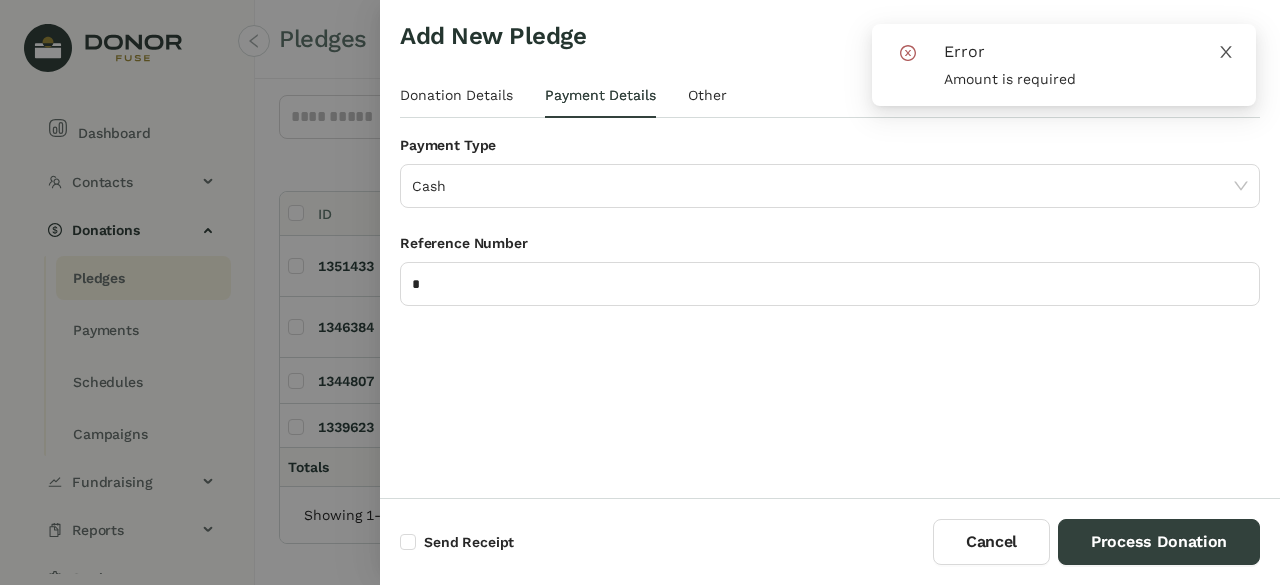 click at bounding box center (1226, 52) 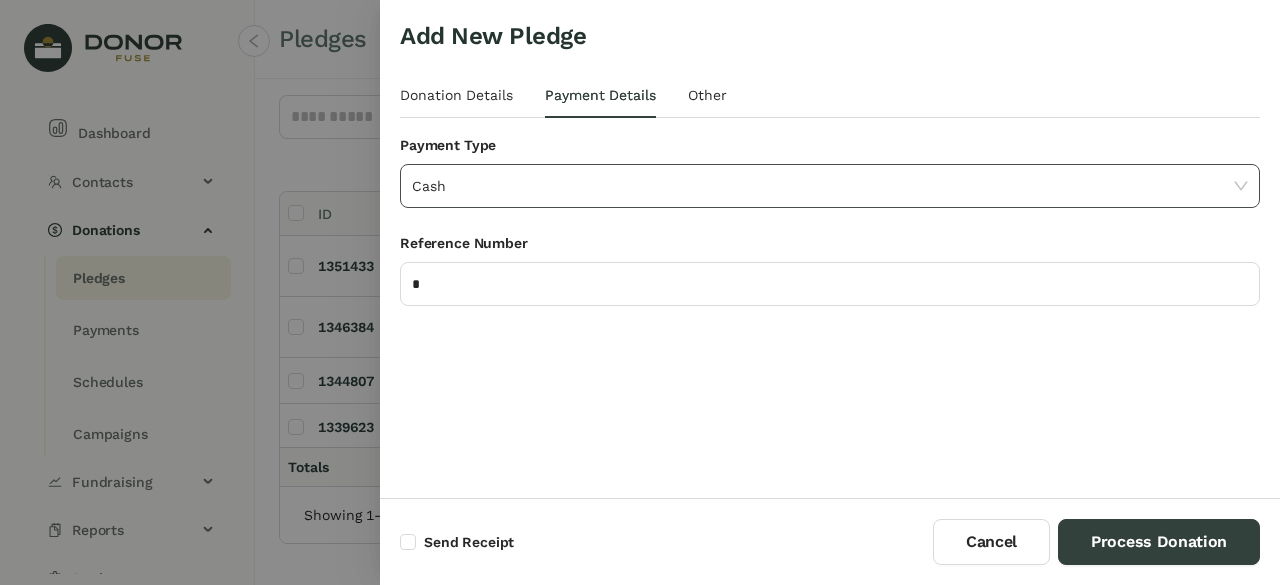 click on "Cash" at bounding box center (830, 186) 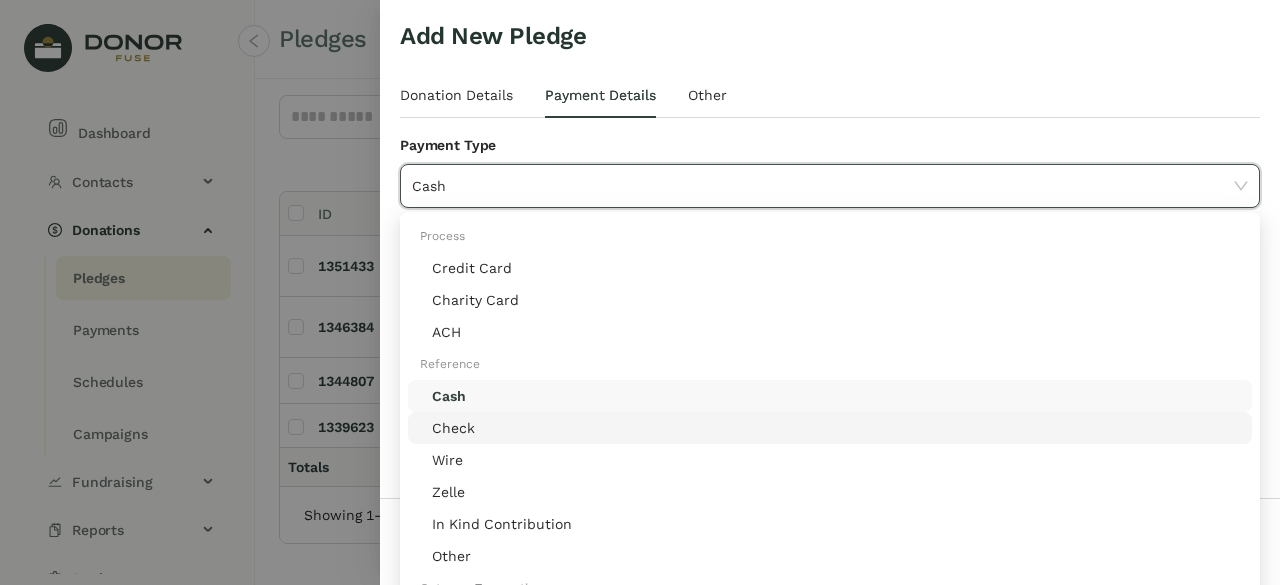 click on "Check" at bounding box center (836, 428) 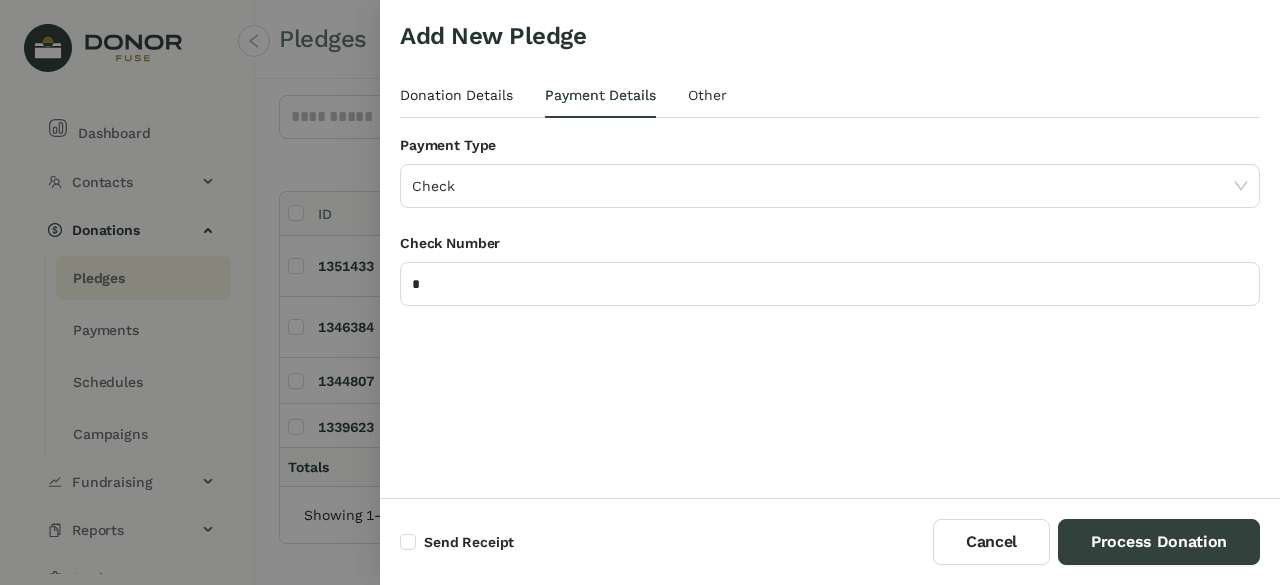 click on "Donation Details" at bounding box center [456, 95] 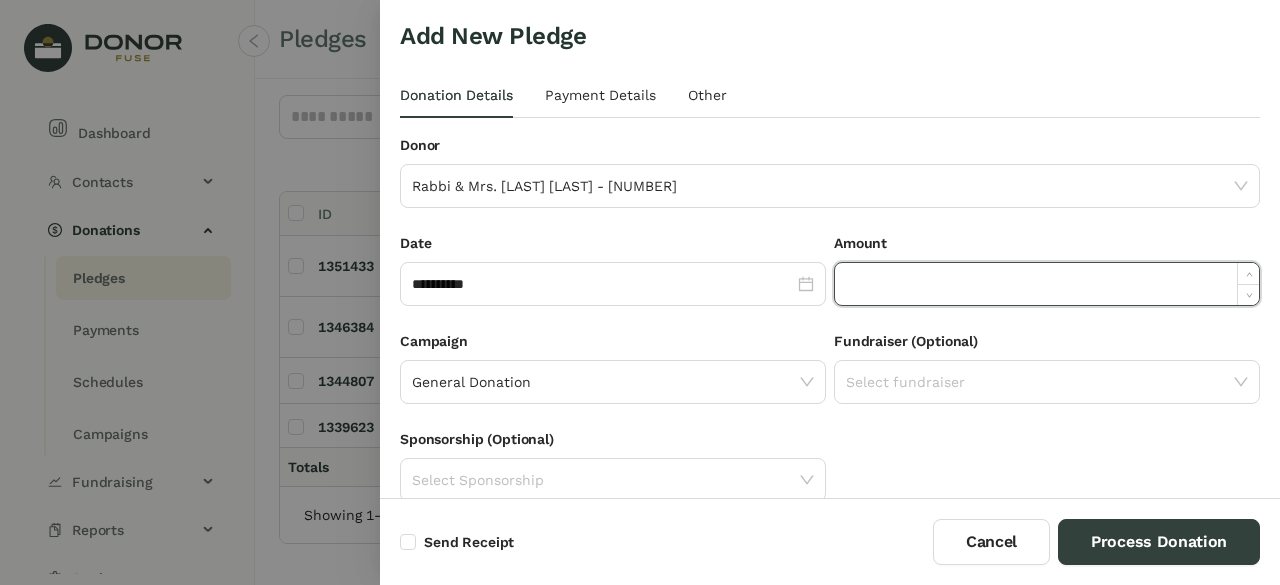 click at bounding box center [1047, 284] 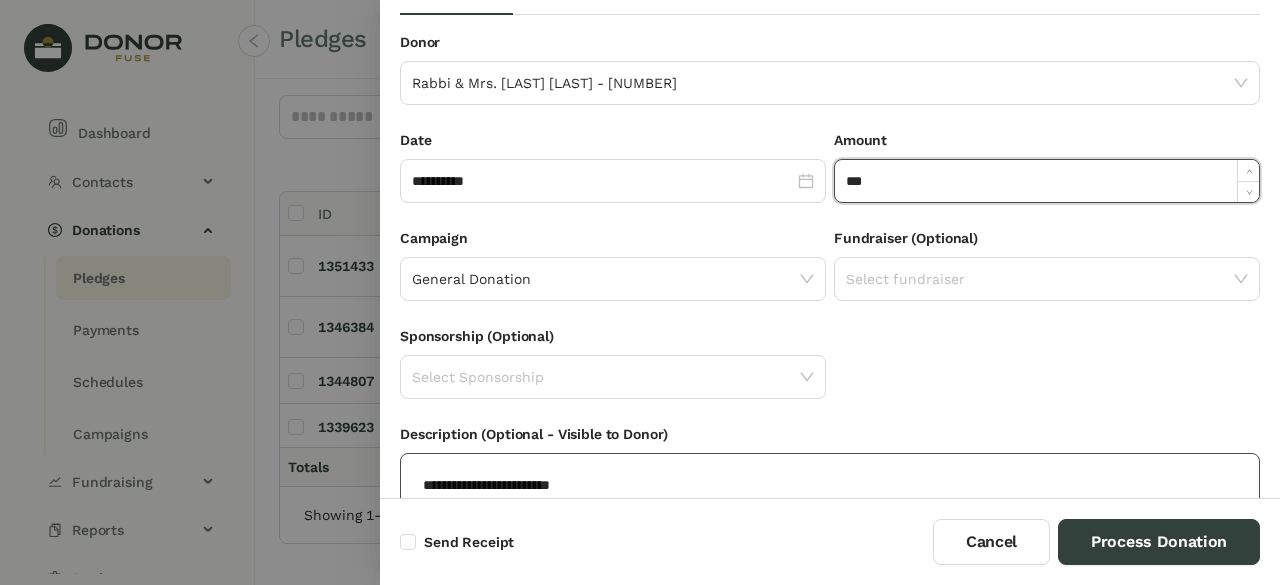 scroll, scrollTop: 0, scrollLeft: 0, axis: both 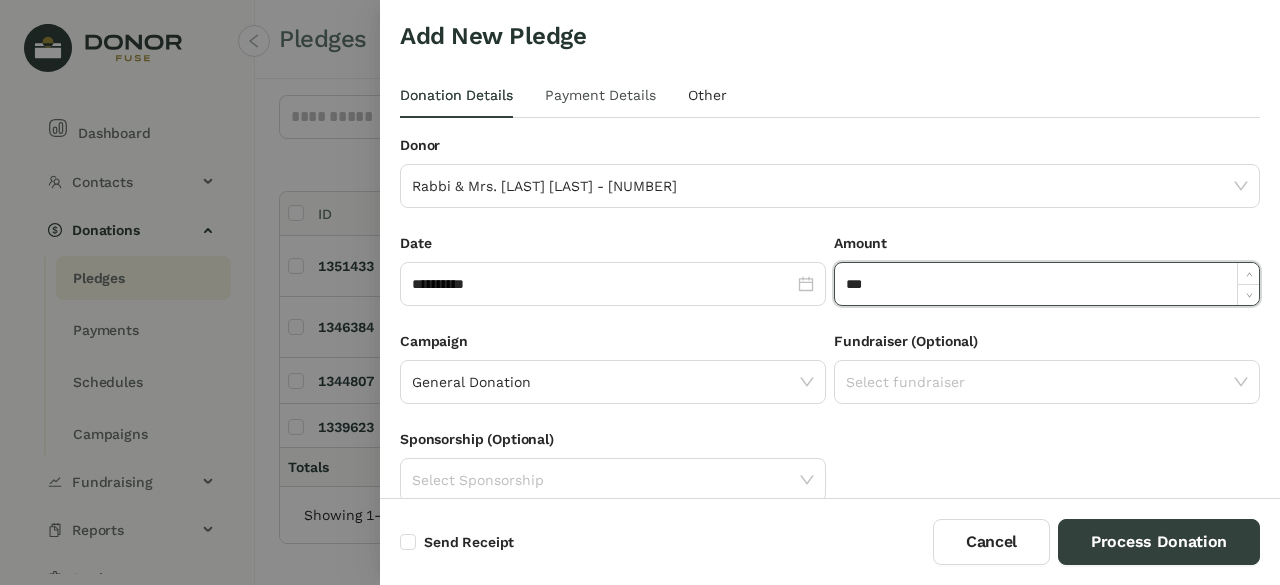 type on "***" 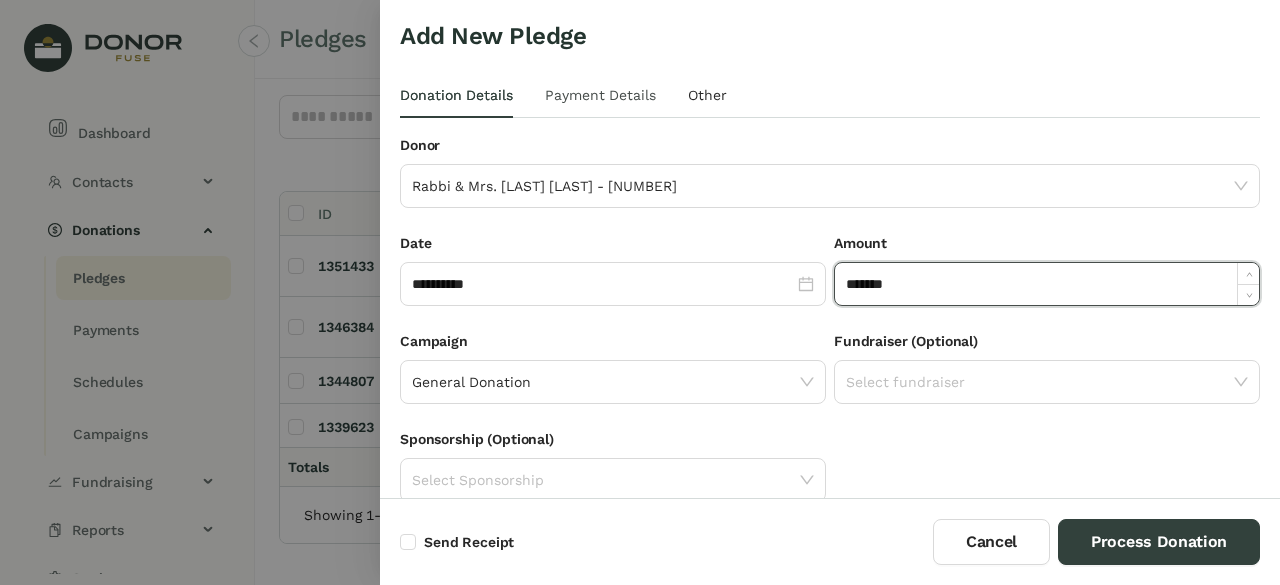 click on "Payment Details" at bounding box center (600, 95) 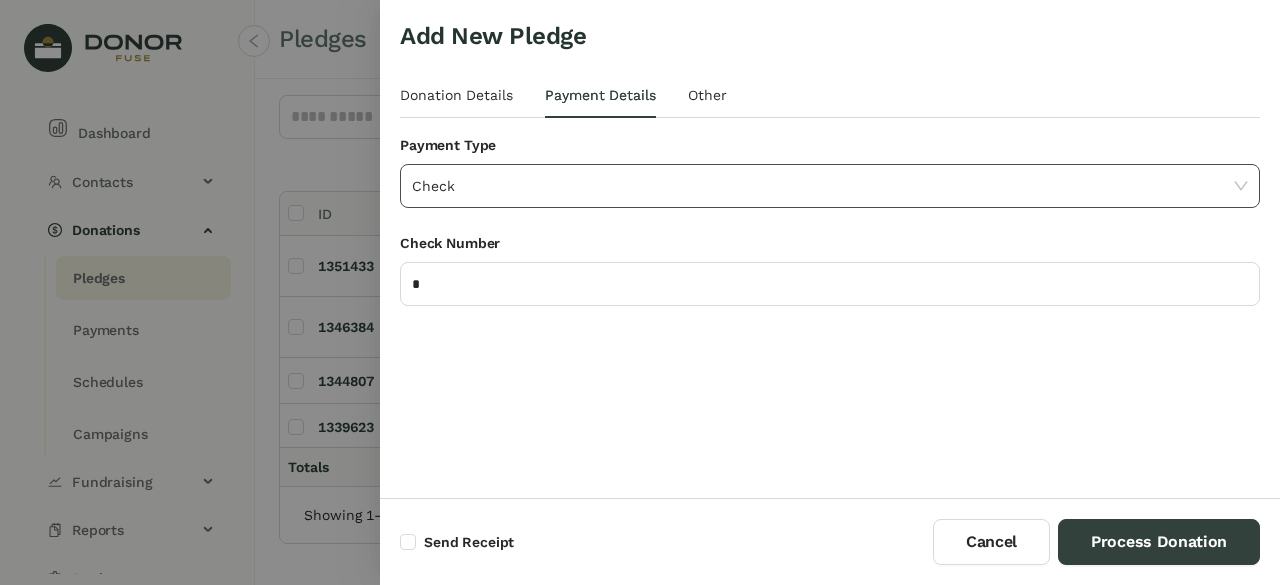 click on "Check" at bounding box center [830, 186] 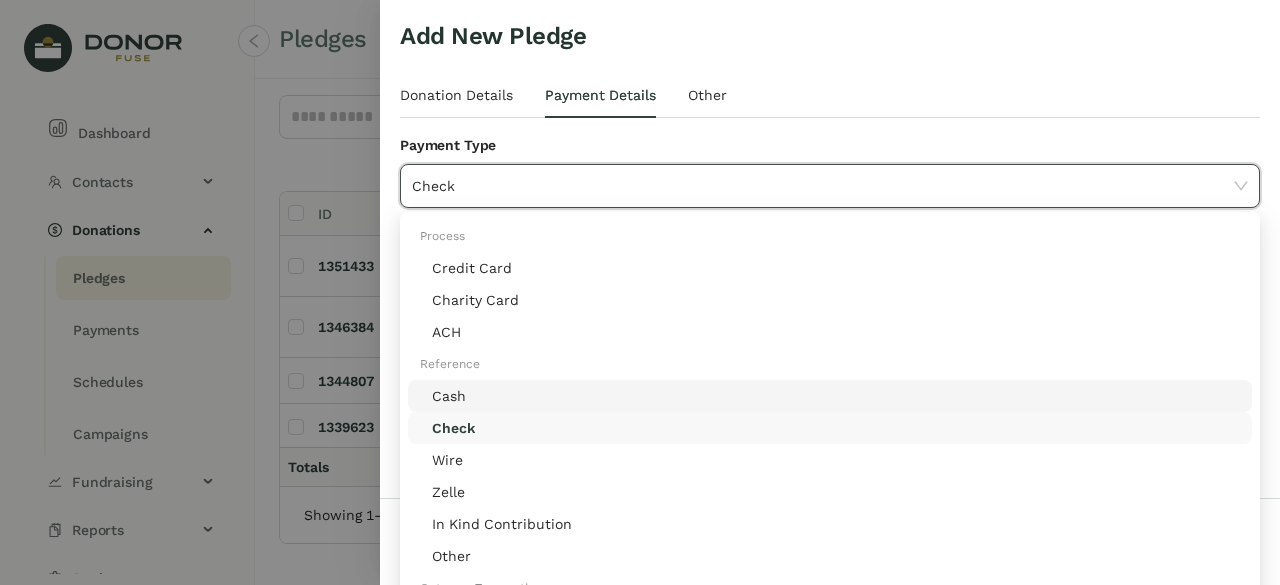 click on "Cash" at bounding box center [836, 396] 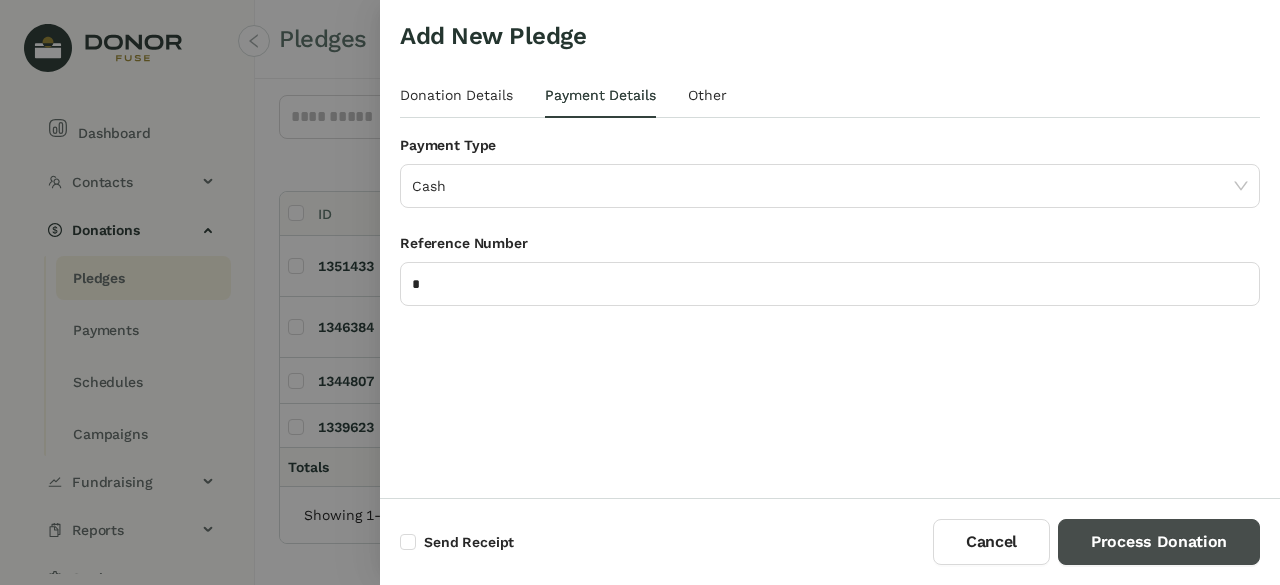 click on "Process Donation" at bounding box center (1159, 542) 